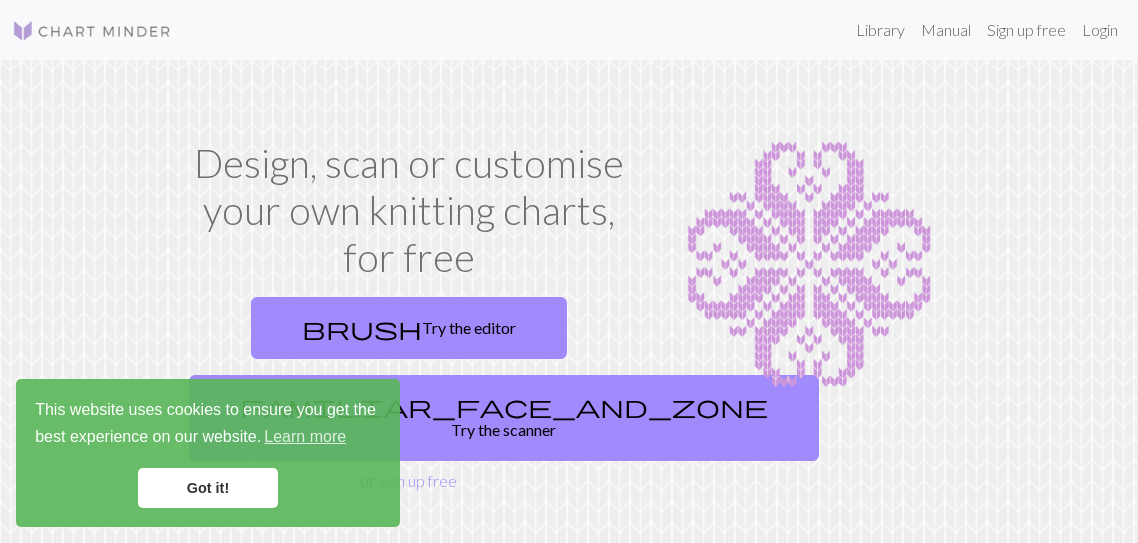 scroll, scrollTop: 0, scrollLeft: 0, axis: both 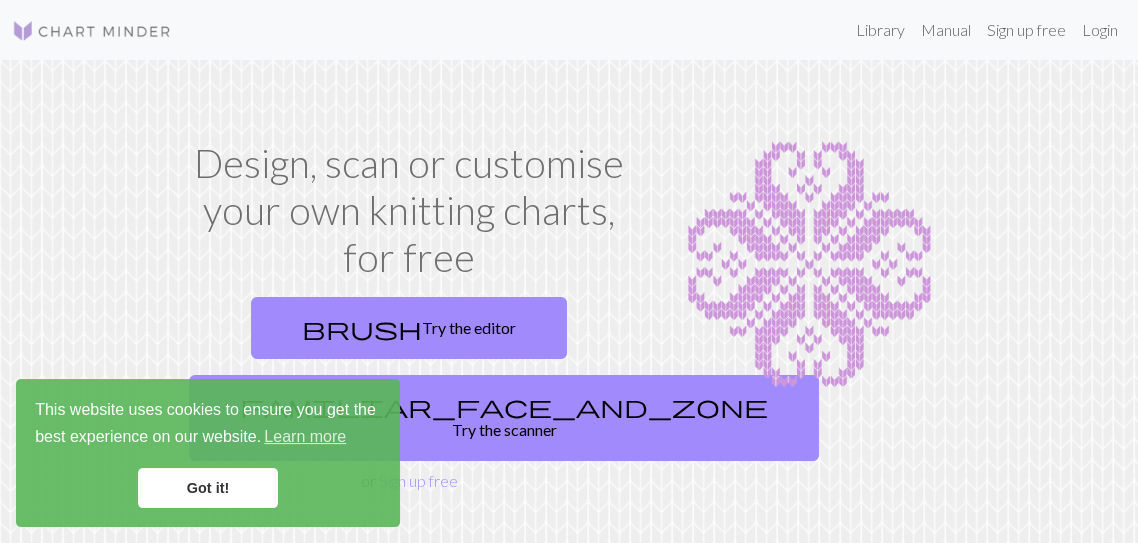 click on "Got it!" at bounding box center [208, 488] 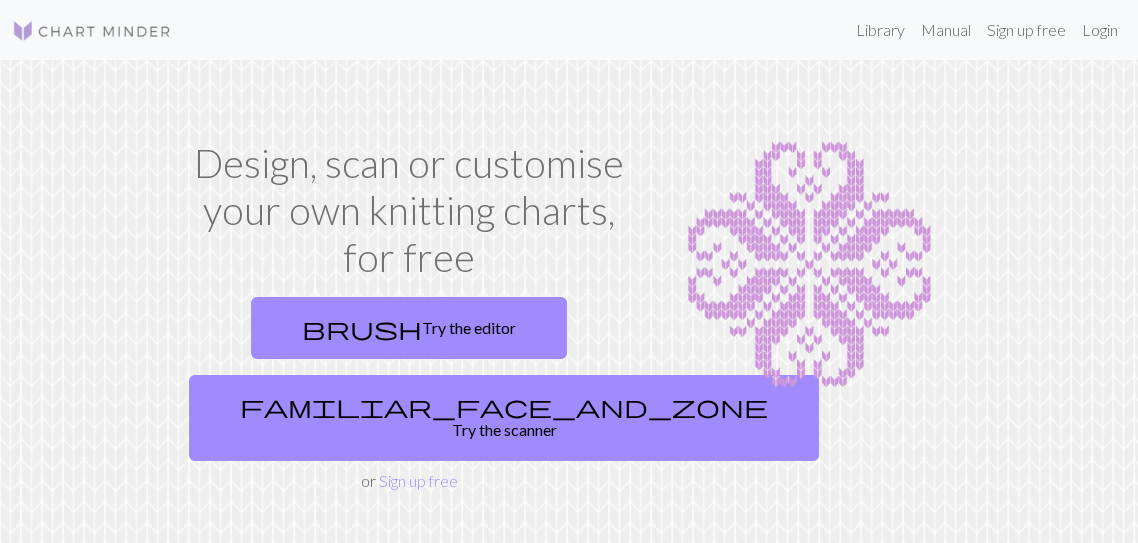 scroll, scrollTop: 0, scrollLeft: 0, axis: both 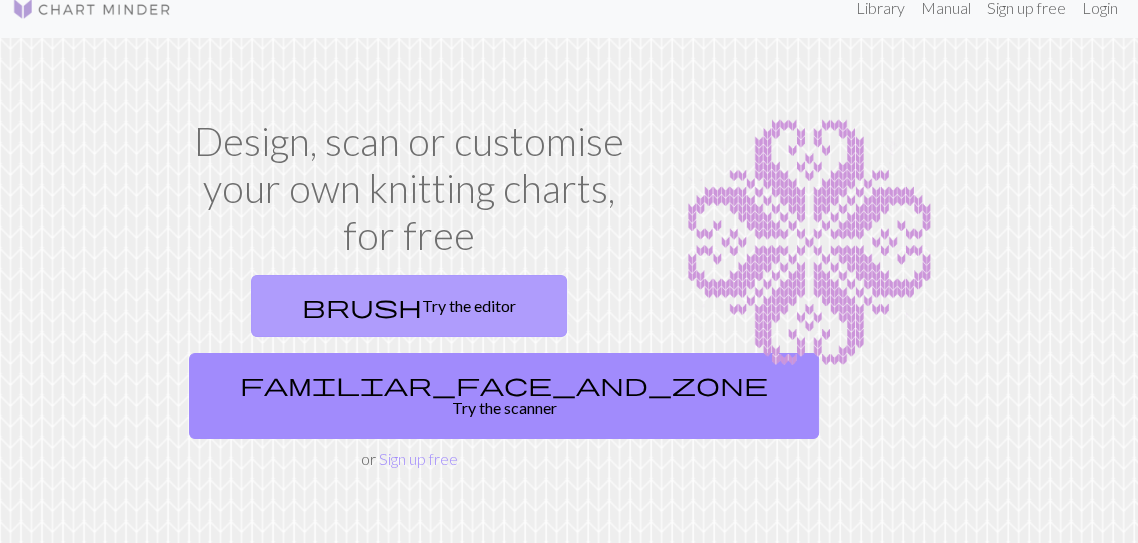 click on "brush  Try the editor" at bounding box center (409, 306) 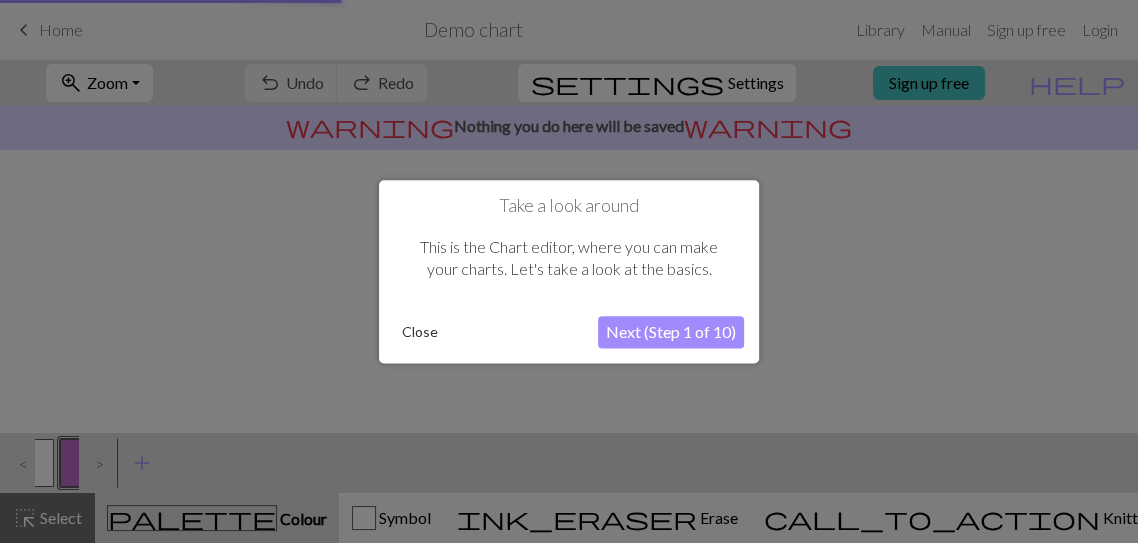 scroll, scrollTop: 0, scrollLeft: 0, axis: both 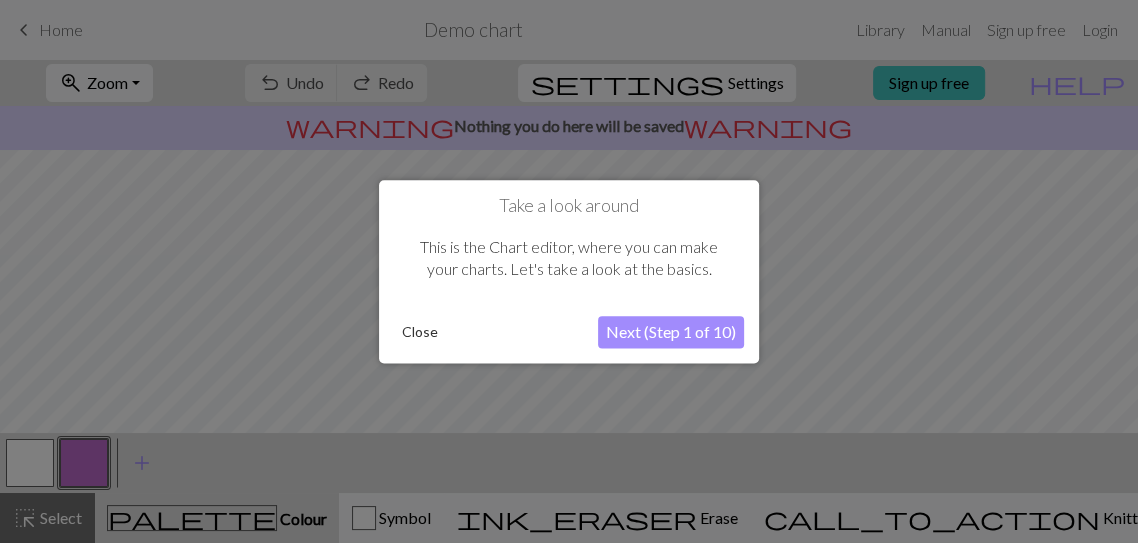 click on "Next (Step 1 of 10)" at bounding box center (671, 332) 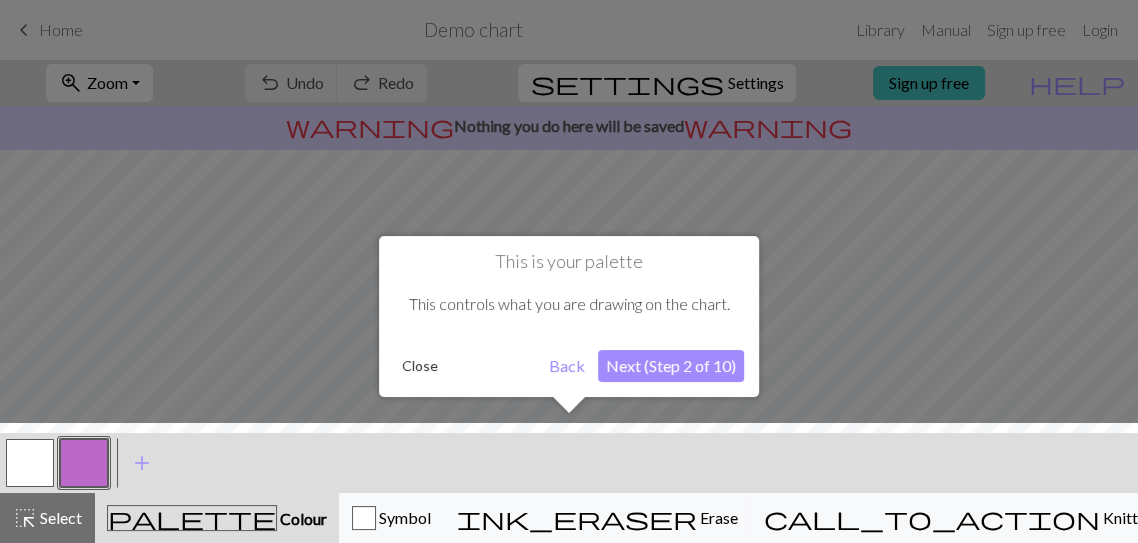 click on "Next (Step 2 of 10)" at bounding box center (671, 366) 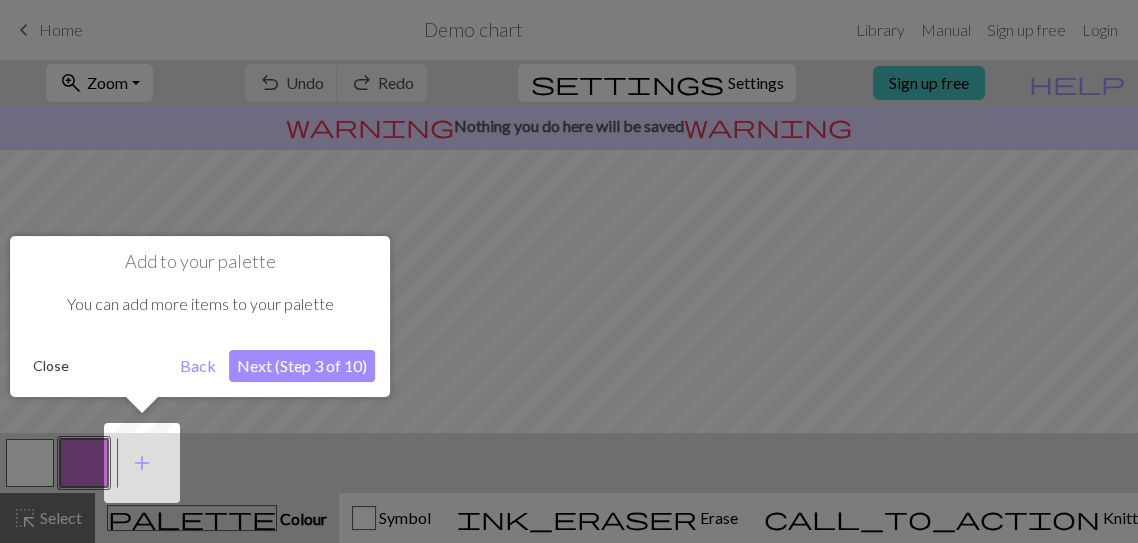 click on "Next (Step 3 of 10)" at bounding box center (302, 366) 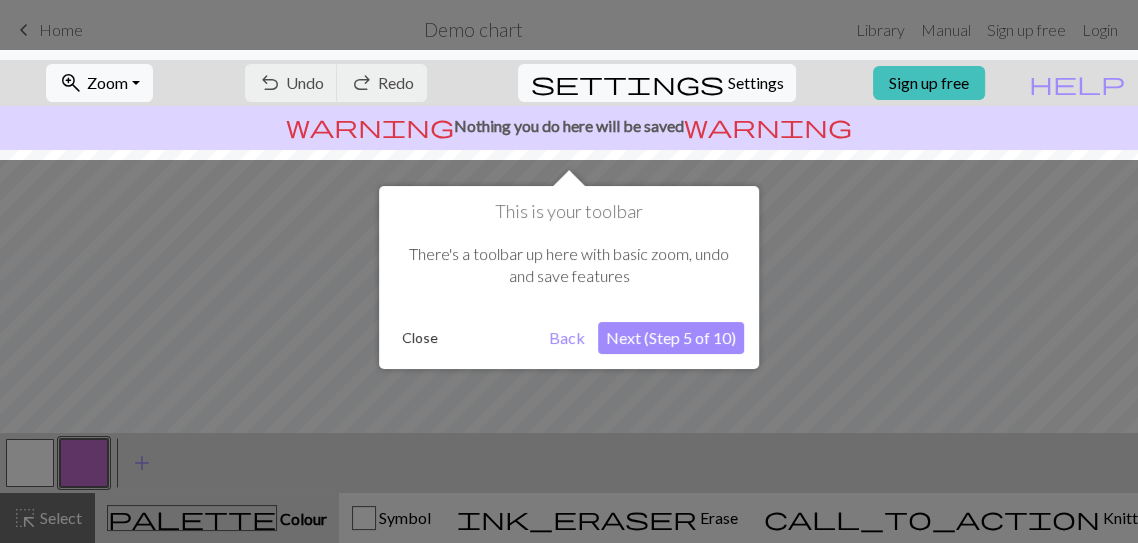 click on "Next (Step 5 of 10)" at bounding box center [671, 338] 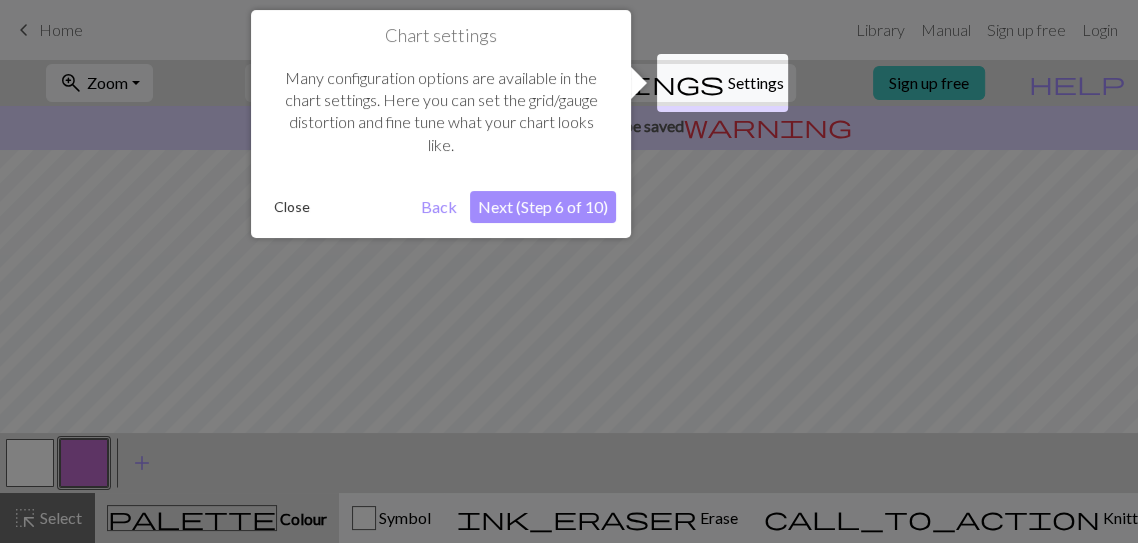 click on "Next (Step 6 of 10)" at bounding box center [543, 207] 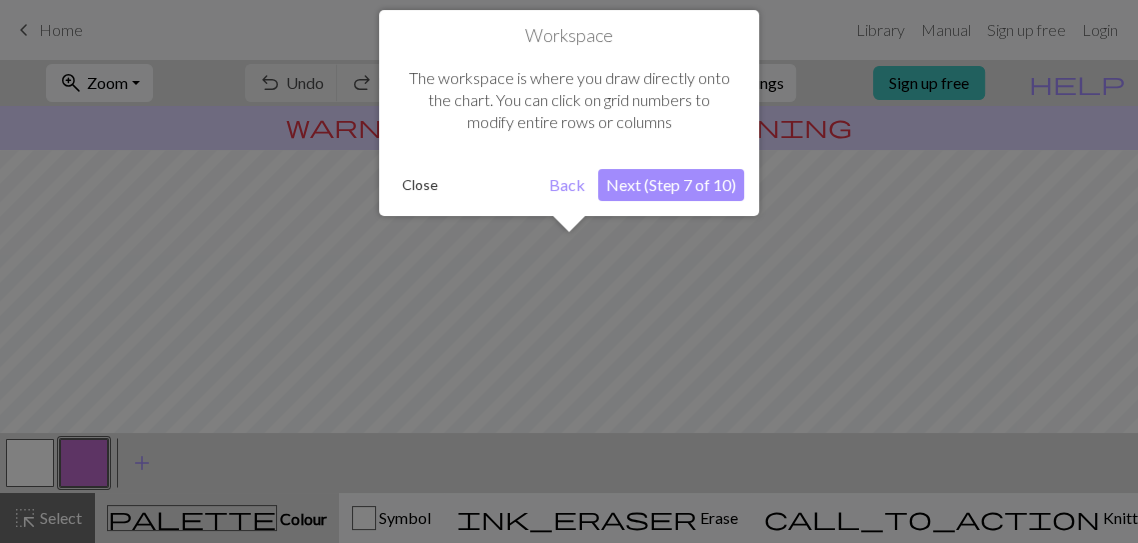 scroll, scrollTop: 119, scrollLeft: 0, axis: vertical 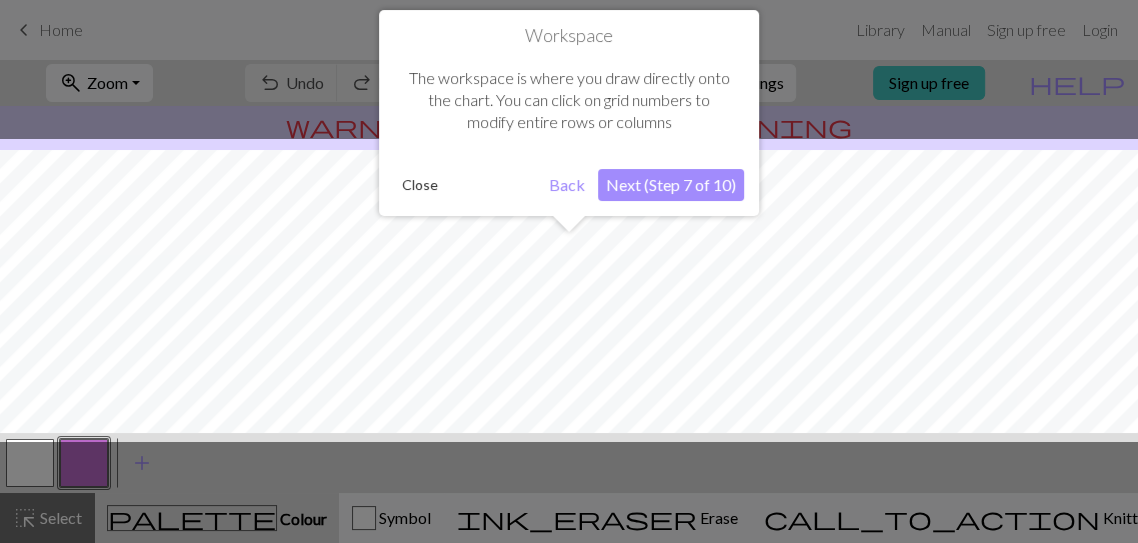 click on "Next (Step 7 of 10)" at bounding box center [671, 185] 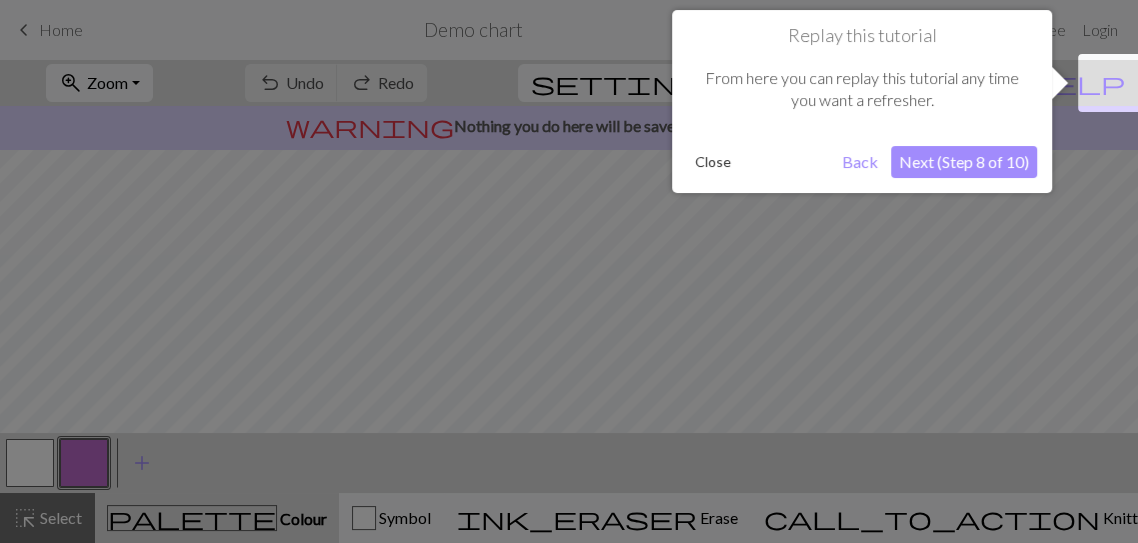 click on "Next (Step 8 of 10)" at bounding box center [964, 162] 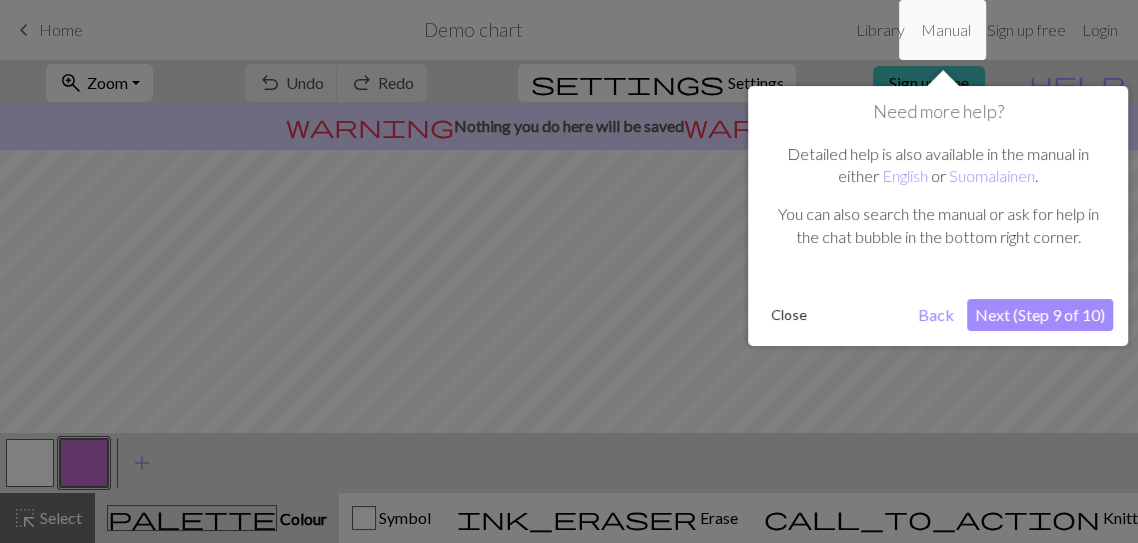 click on "Next (Step 9 of 10)" at bounding box center (1040, 315) 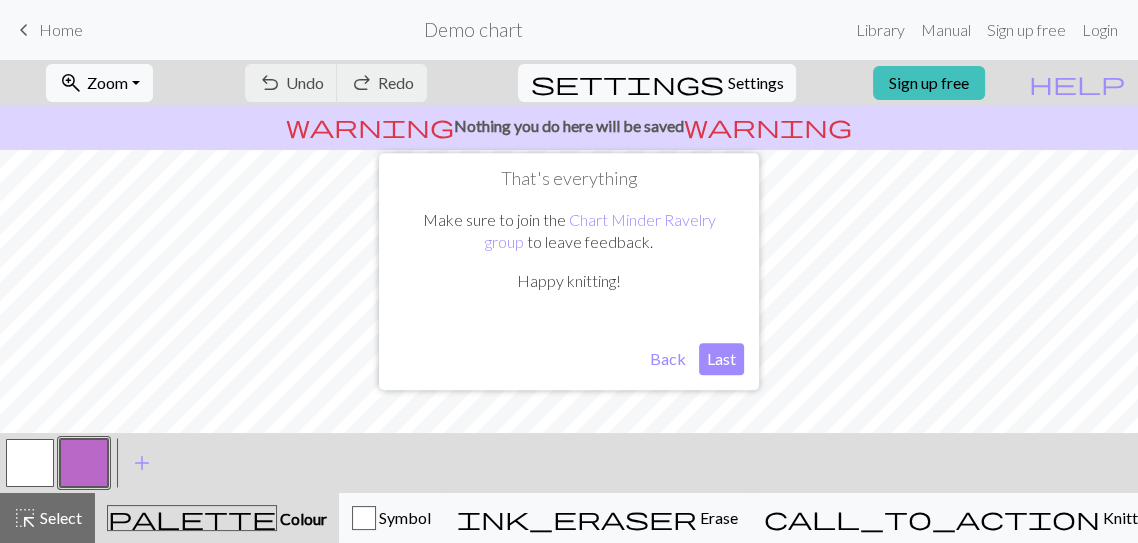 click on "Last" at bounding box center [721, 359] 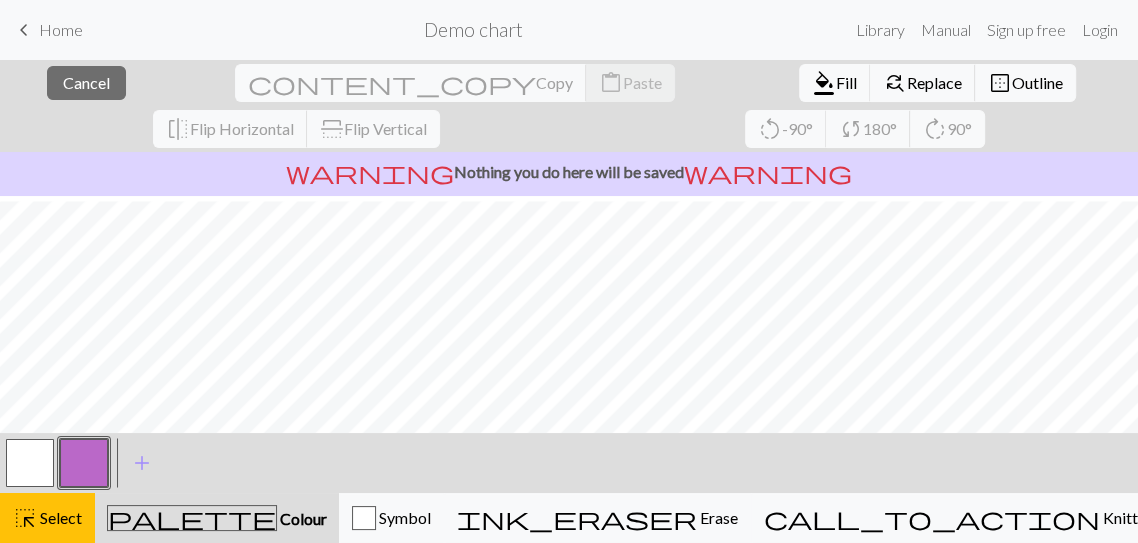 scroll, scrollTop: 104, scrollLeft: 0, axis: vertical 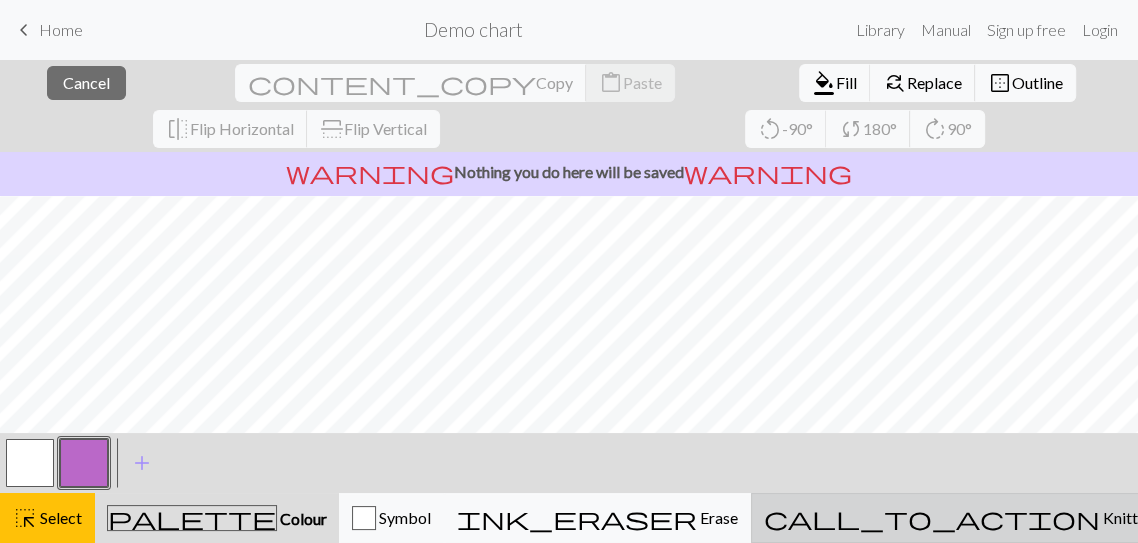 click on "call_to_action   Knitting mode   Knitting mode" at bounding box center (982, 518) 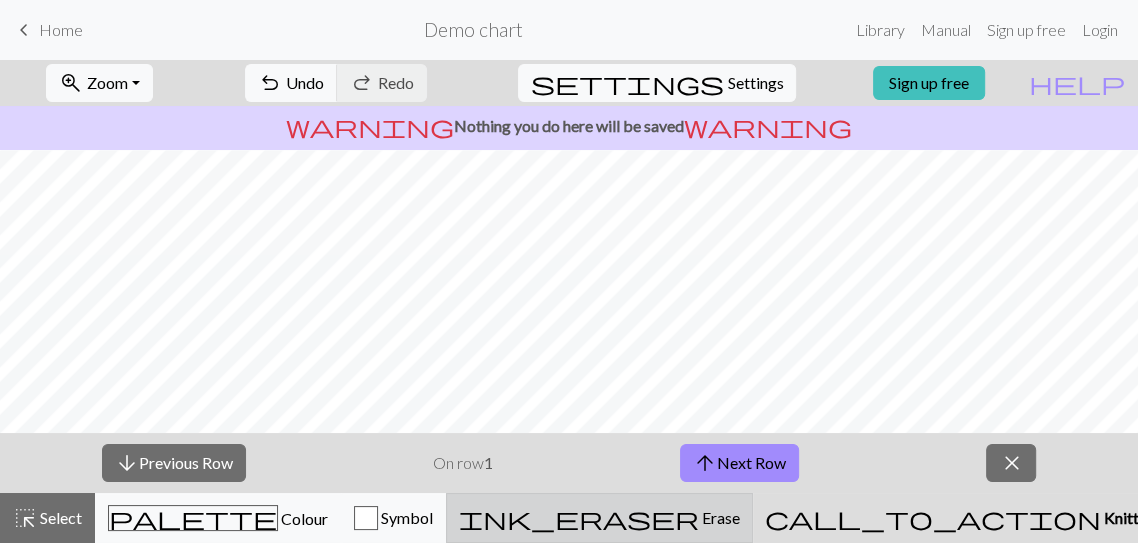 click on "ink_eraser   Erase   Erase" at bounding box center [599, 518] 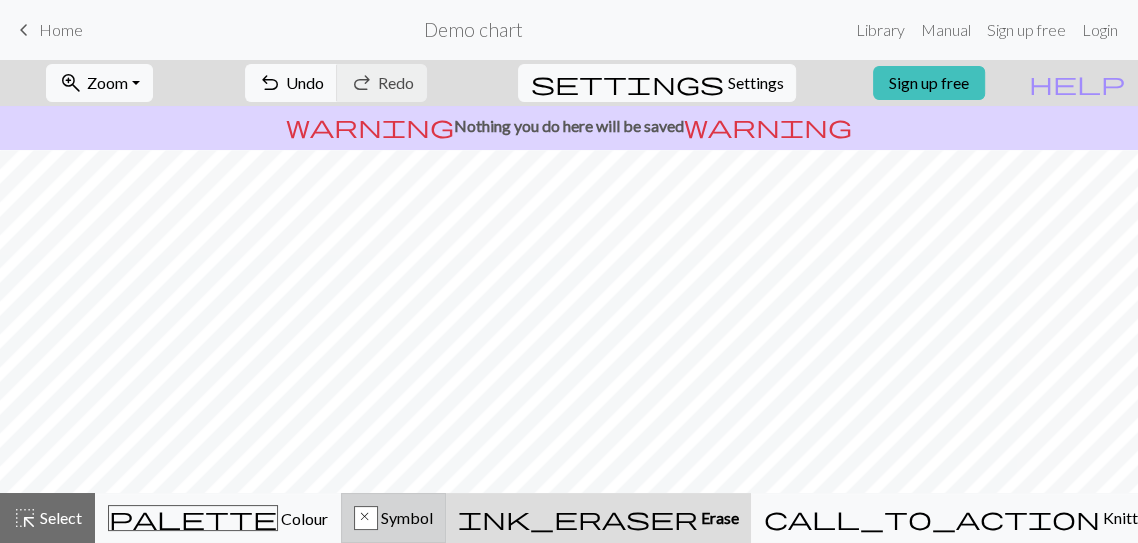 click on "x" at bounding box center (366, 519) 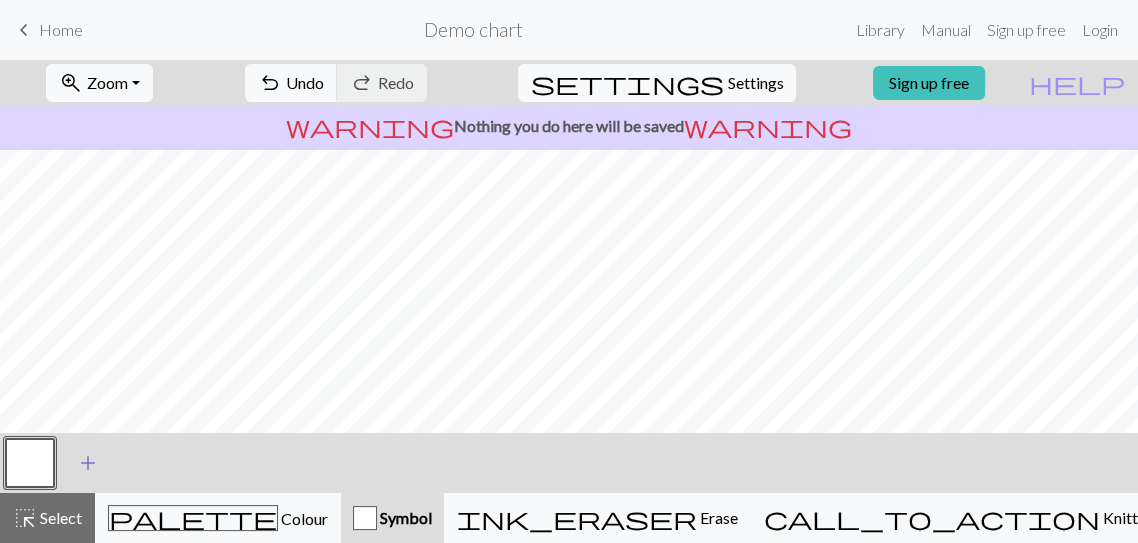 click on "add" at bounding box center [88, 463] 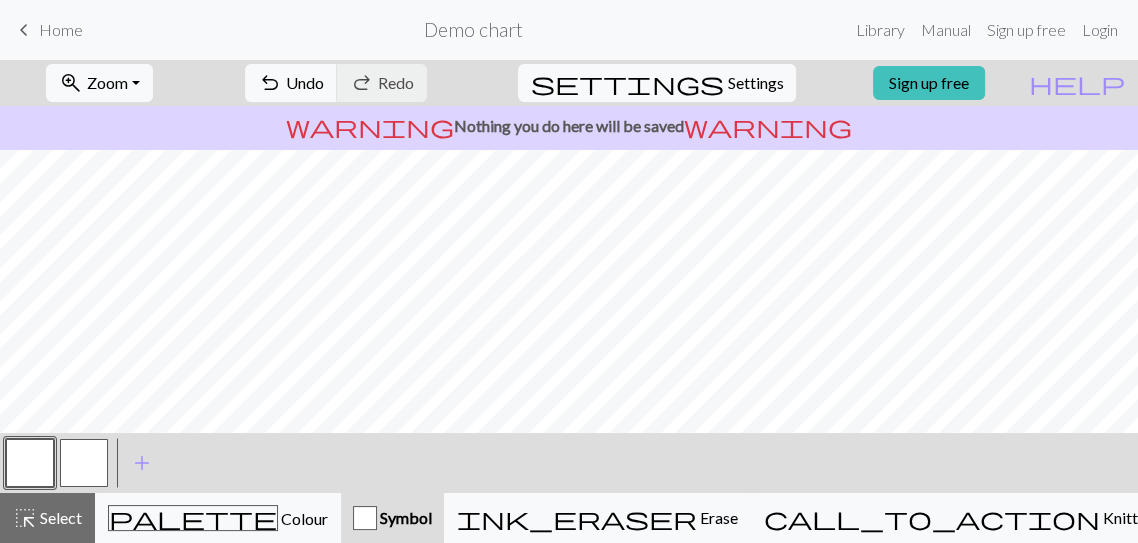 click at bounding box center [84, 463] 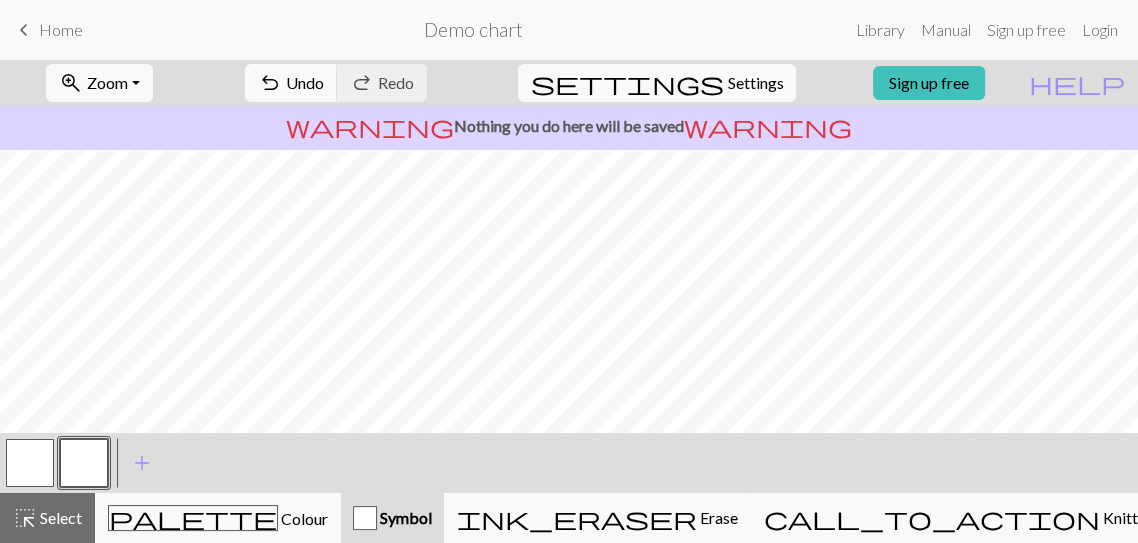 click at bounding box center [84, 463] 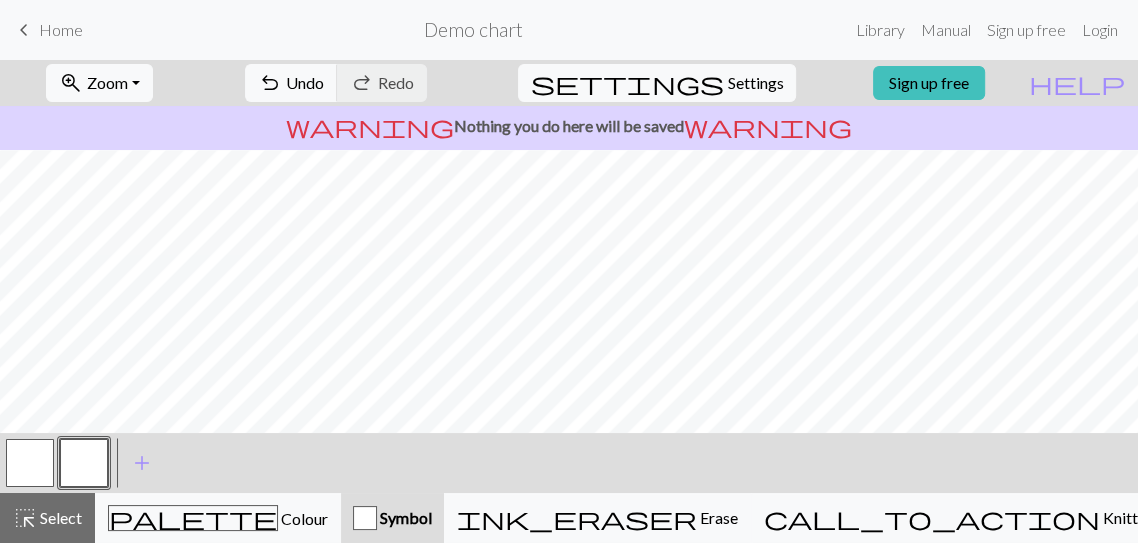 click on "Edit symbol Name d f g h j k p s t F H J O P T / | 0 1 2 3 4 5 6 7 8 9 e m n G I ' ~ . ` , " : ; + ( ) & * ^ % _ - a b c i l o r u v w x y z A B C D E K L M N R S U V W X Y < > Reorder arrow_back Move left arrow_forward Move right workspace_premium Become a Pro user   to  reorder symbols Delete Done Cancel" at bounding box center [569, 271] 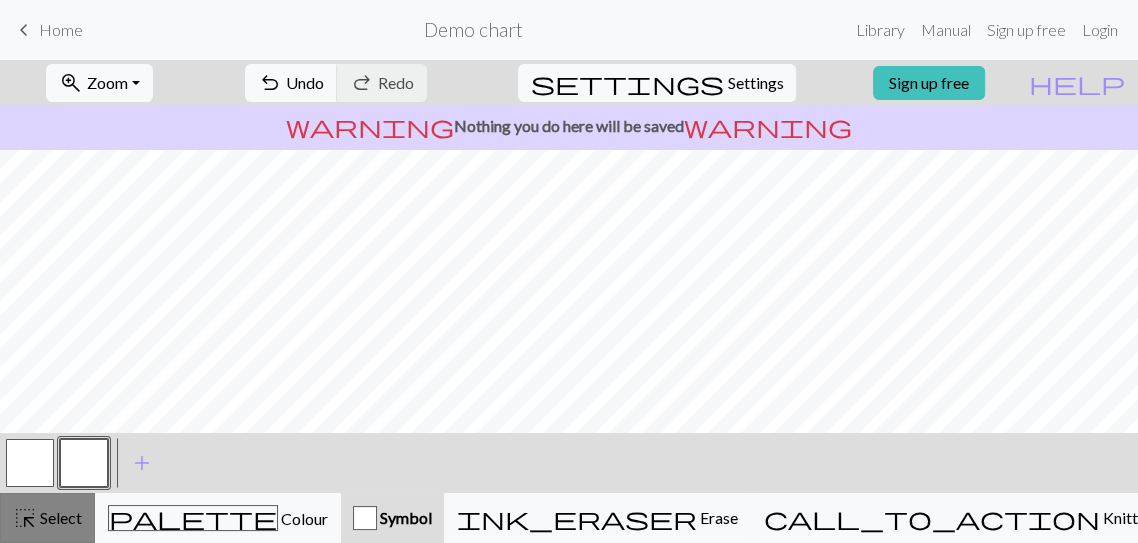 click on "highlight_alt   Select   Select" at bounding box center [47, 518] 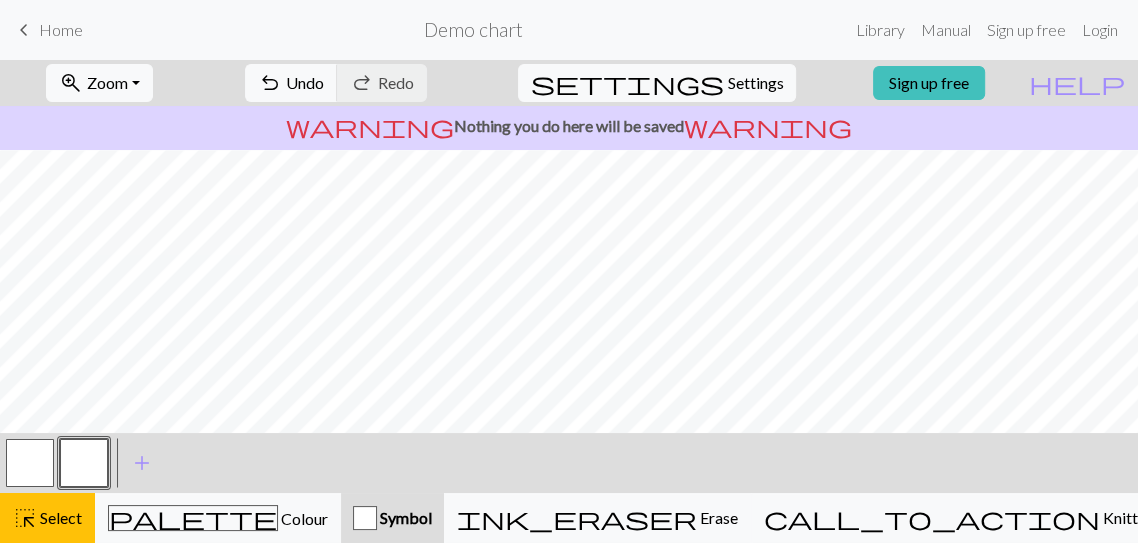 click at bounding box center [84, 463] 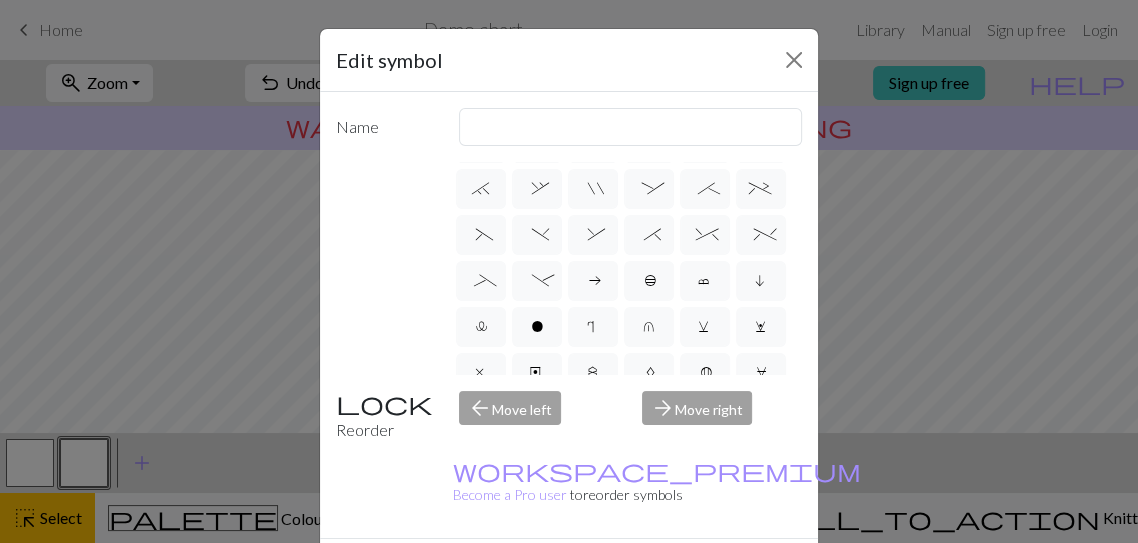 scroll, scrollTop: 335, scrollLeft: 0, axis: vertical 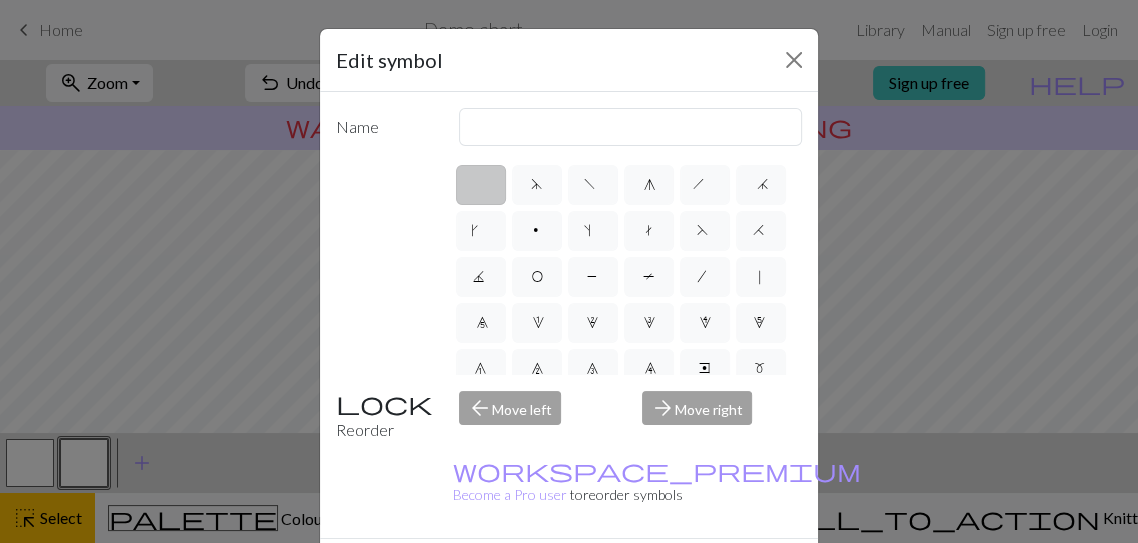 click on "arrow_forward Move right" at bounding box center (722, 416) 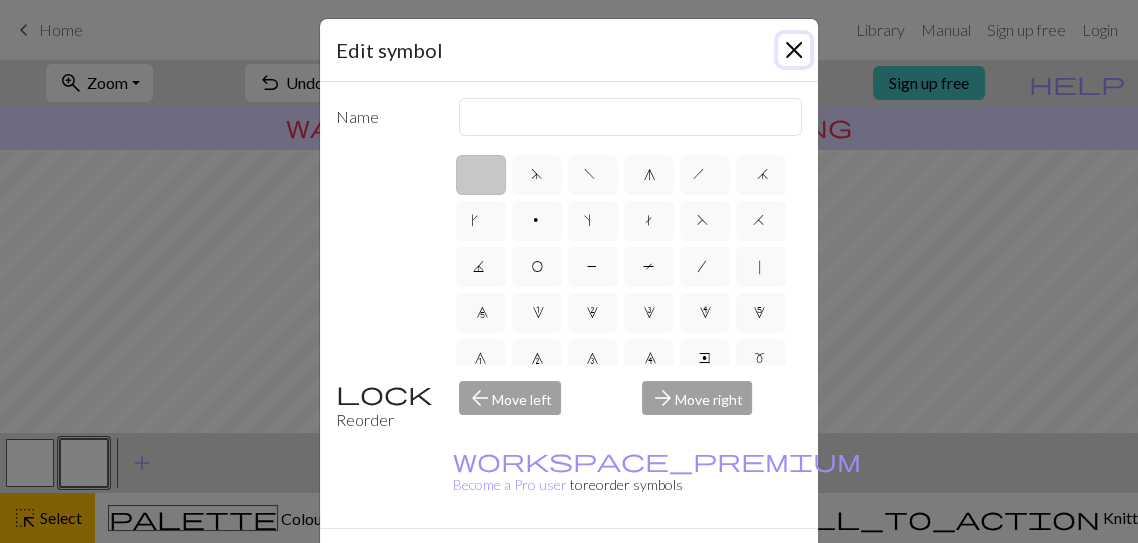 click at bounding box center [794, 50] 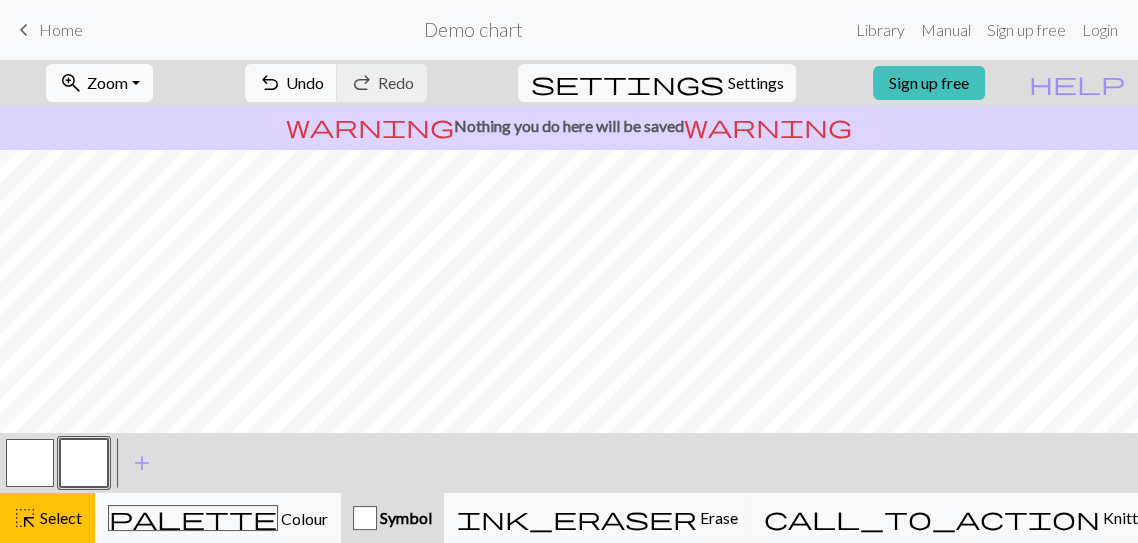 click on "Zoom" at bounding box center (107, 82) 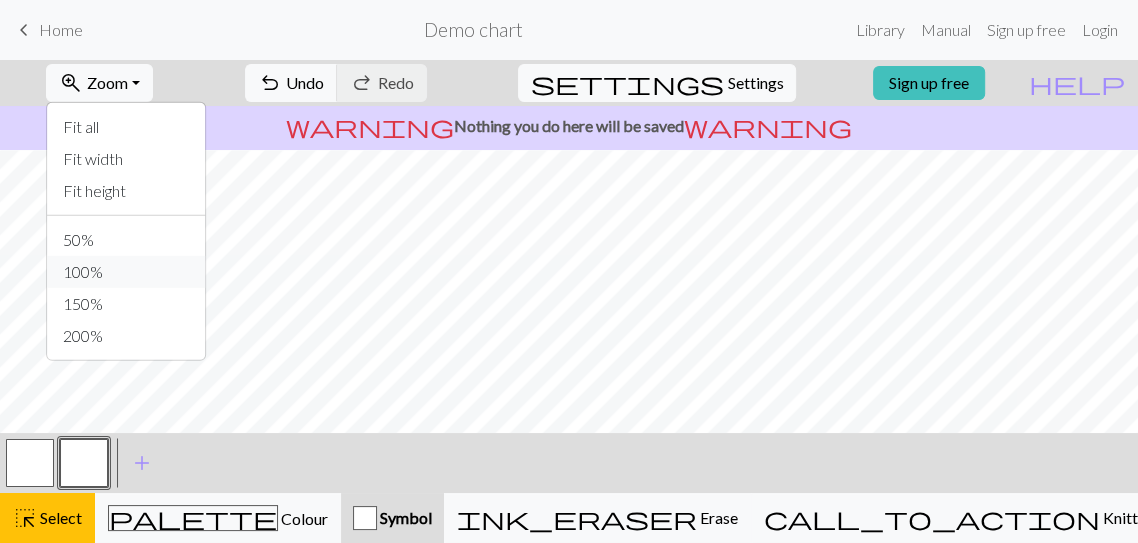 click on "100%" at bounding box center [126, 272] 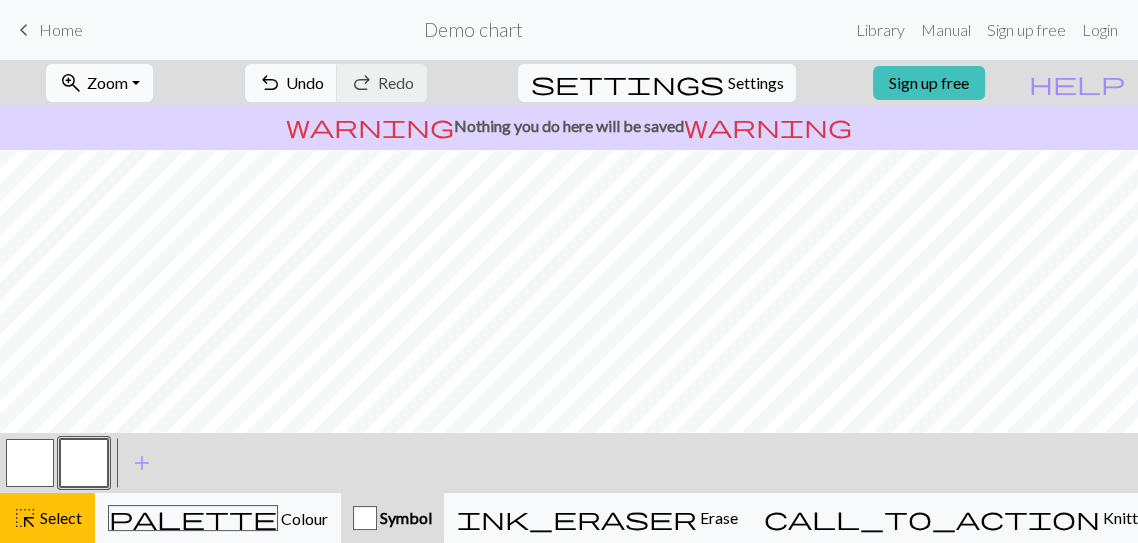 click on "Zoom" at bounding box center [107, 82] 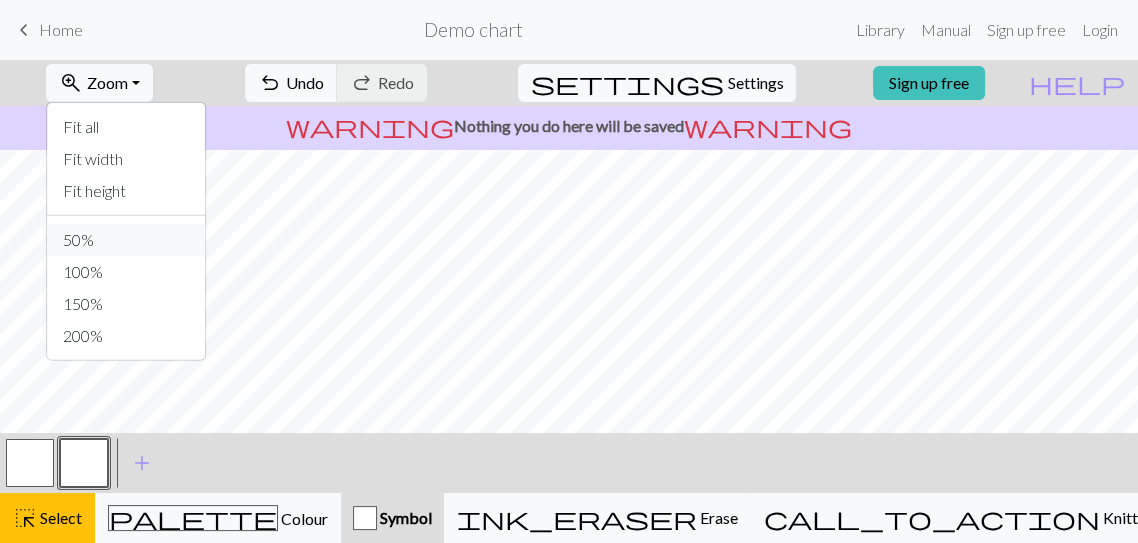 click on "50%" at bounding box center [126, 240] 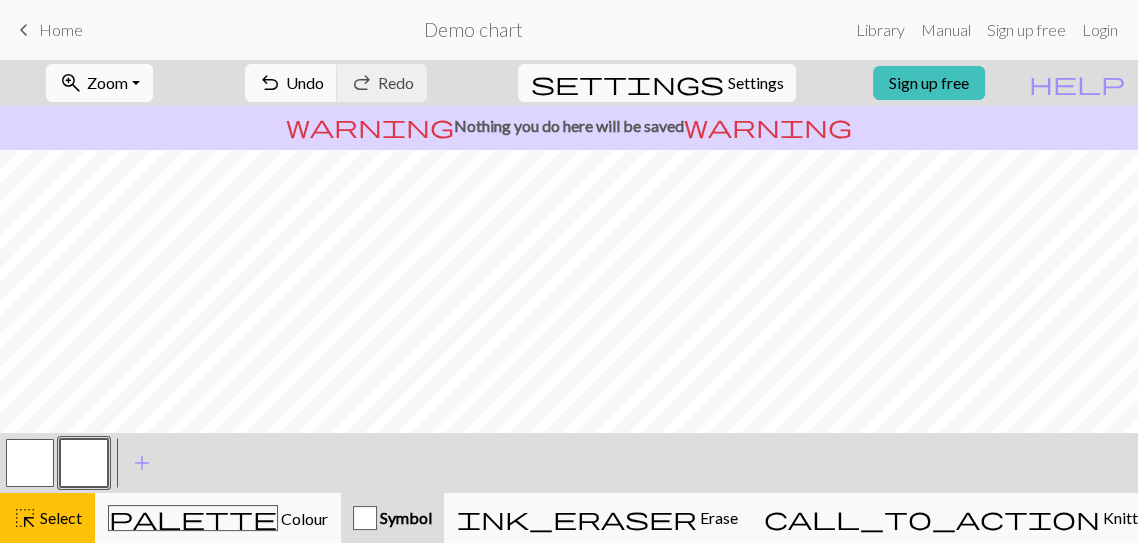 click on "Zoom" at bounding box center [107, 82] 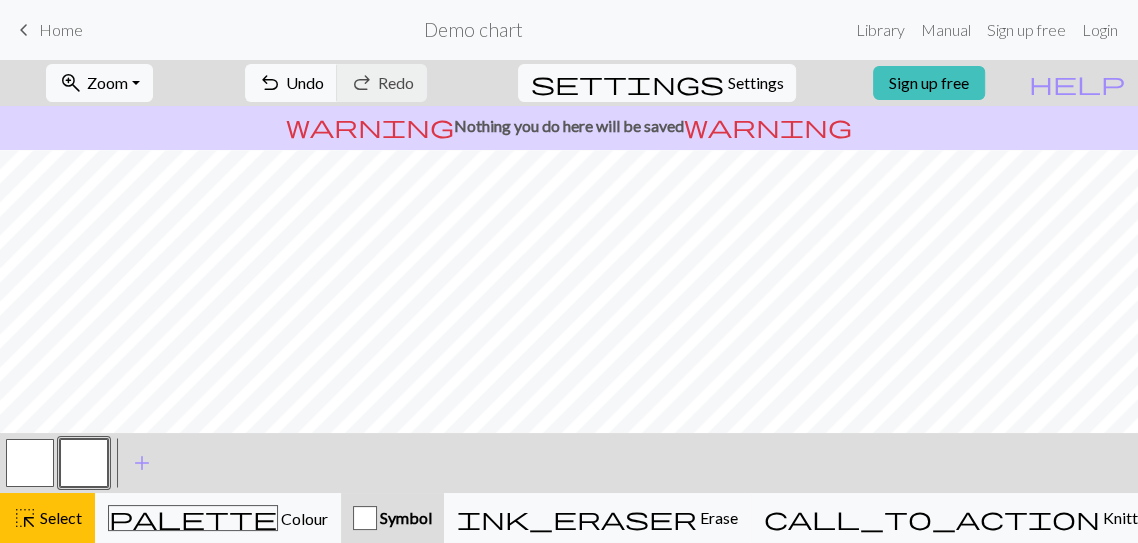 click on "keyboard_arrow_left" at bounding box center [24, 30] 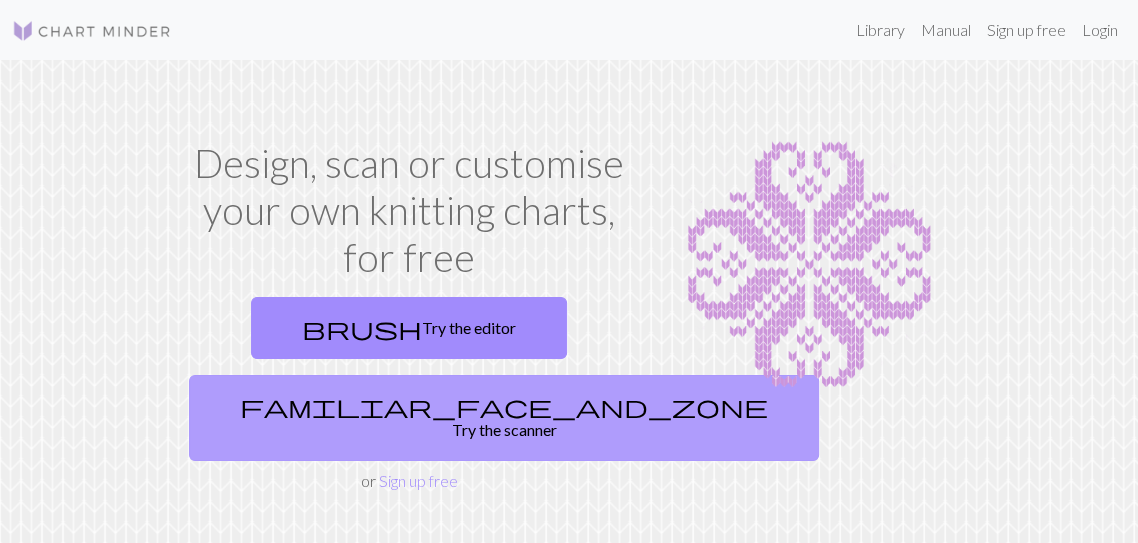 click on "familiar_face_and_zone  Try the scanner" at bounding box center (504, 418) 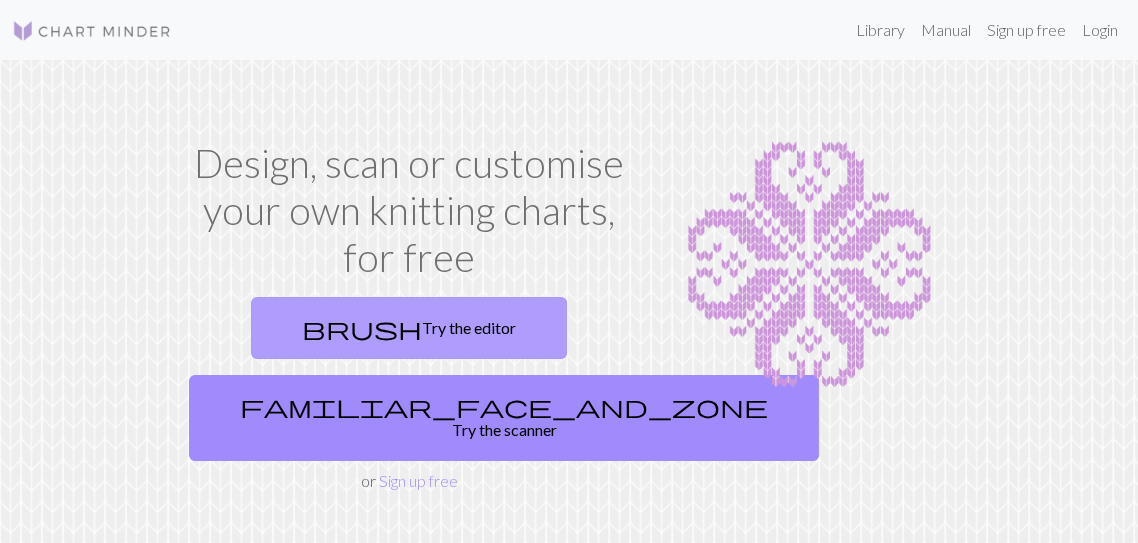 click on "brush  Try the editor" at bounding box center (409, 328) 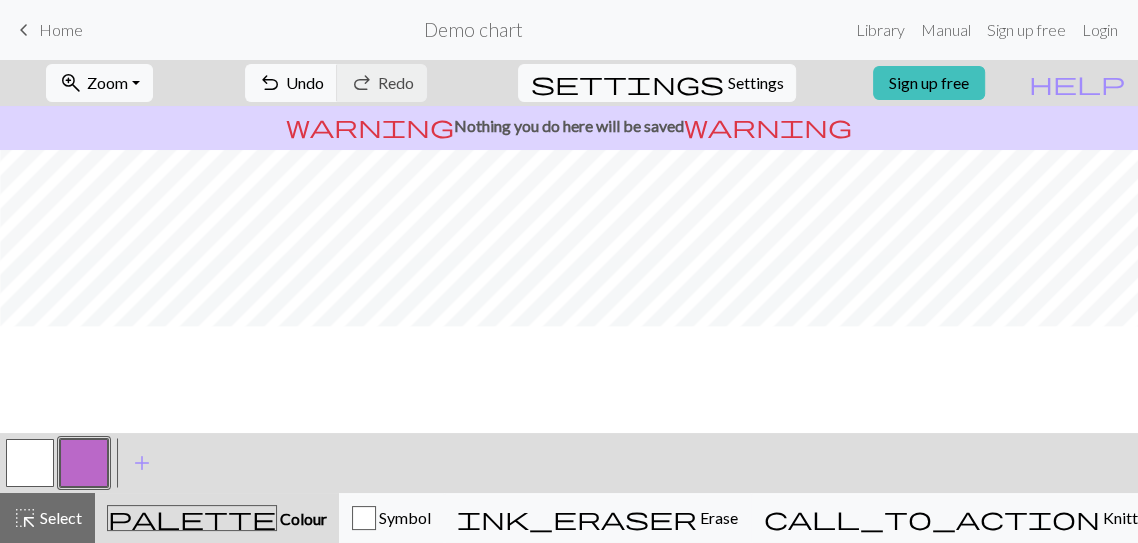 scroll, scrollTop: 0, scrollLeft: 0, axis: both 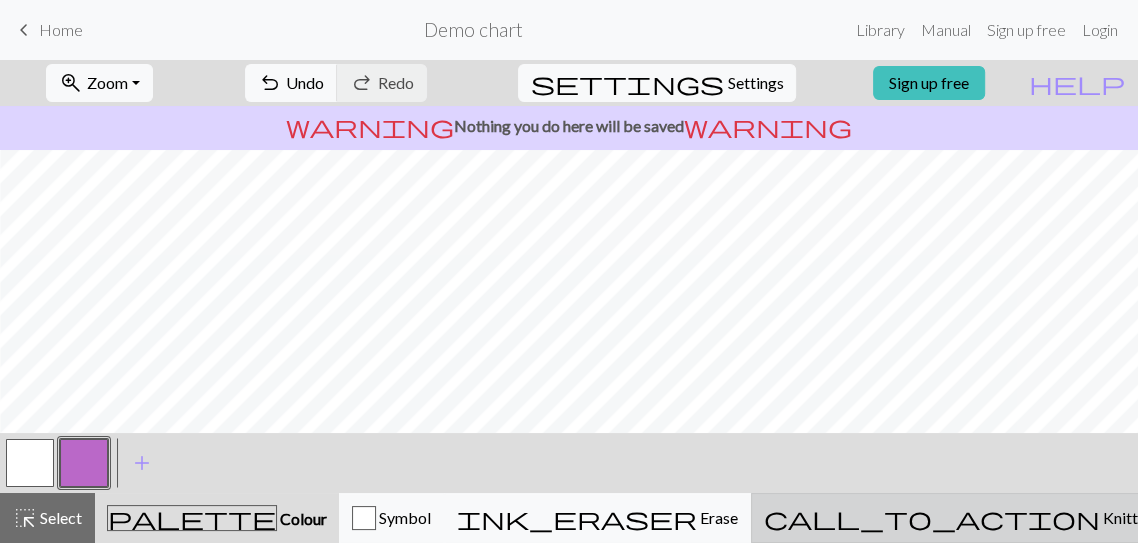 click on "Knitting mode" at bounding box center (1150, 517) 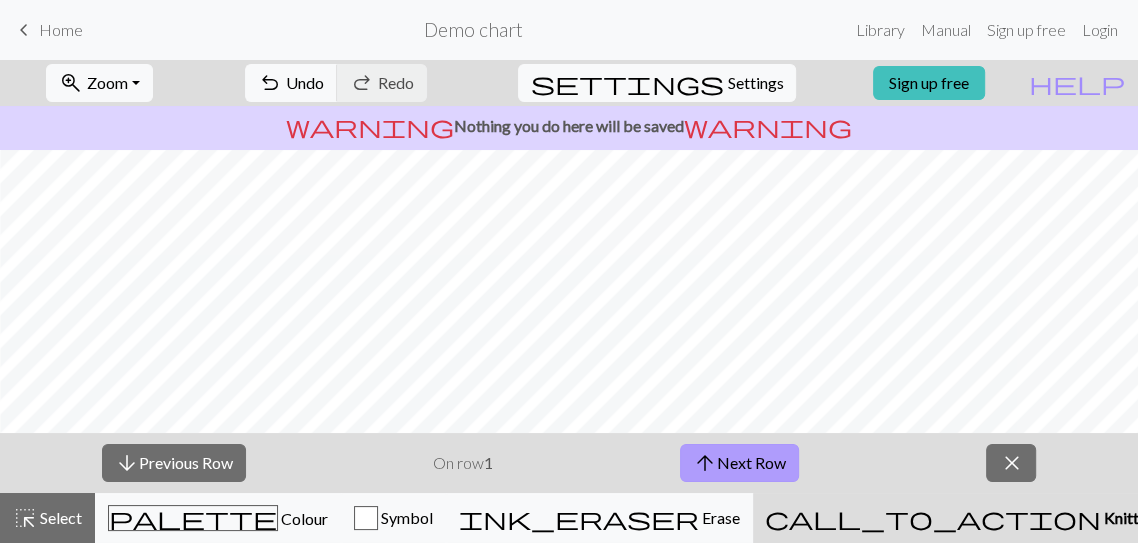 click on "arrow_upward  Next Row" at bounding box center (739, 463) 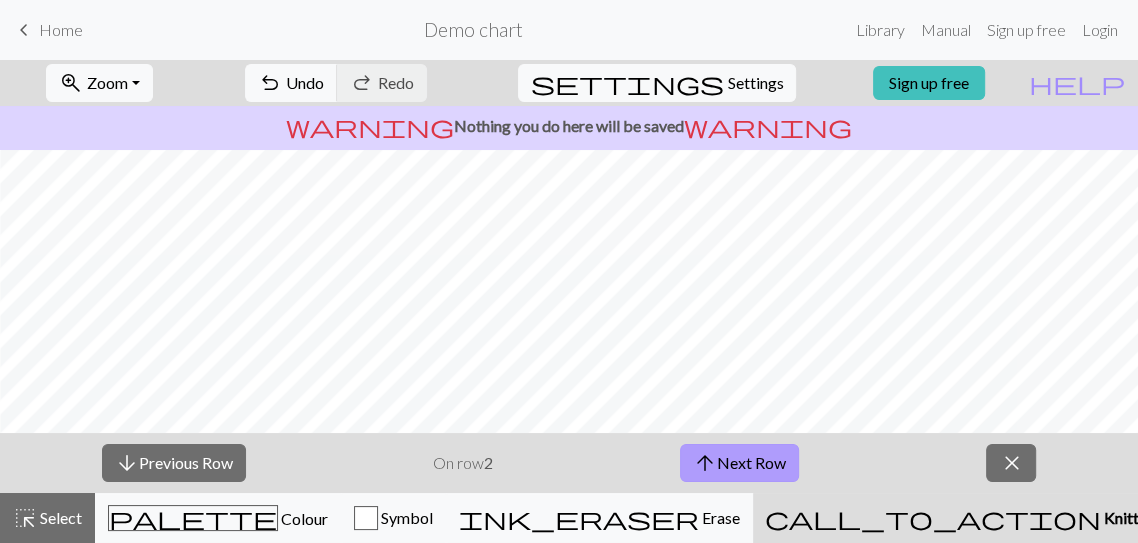 click on "arrow_upward  Next Row" at bounding box center [739, 463] 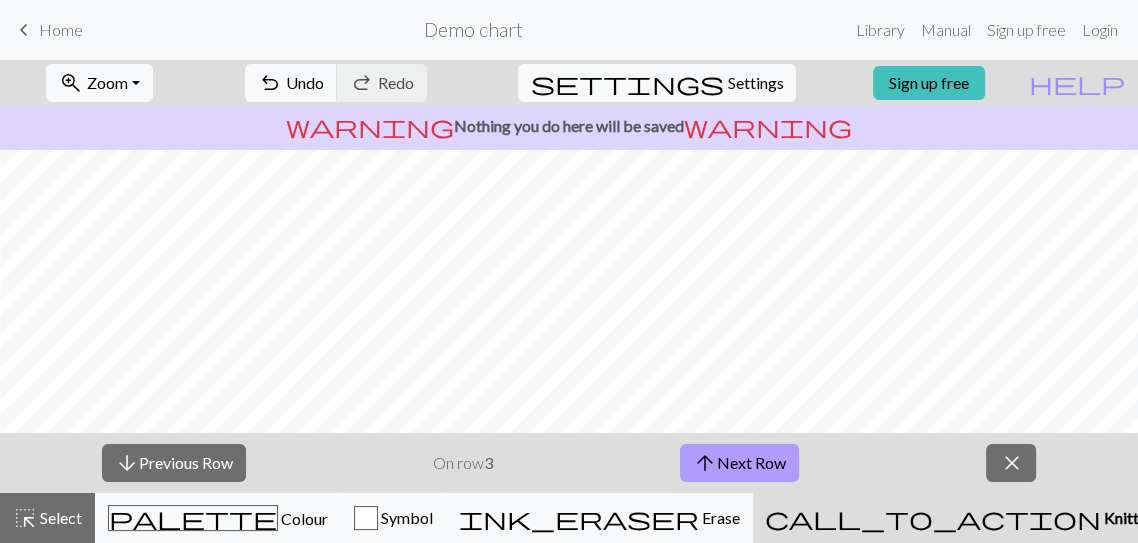 click on "arrow_upward  Next Row" at bounding box center [739, 463] 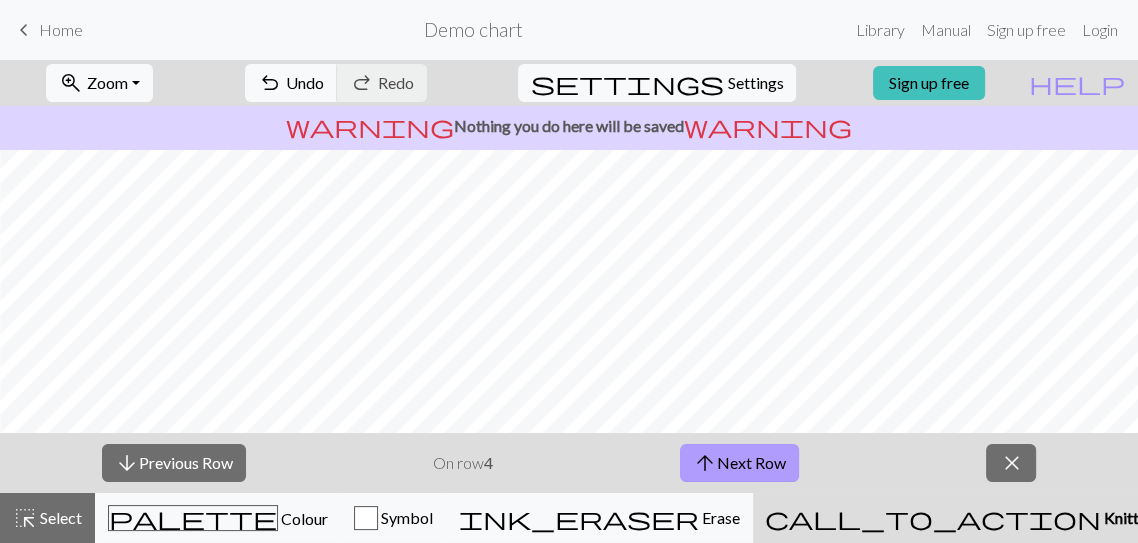 click on "arrow_upward  Next Row" at bounding box center [739, 463] 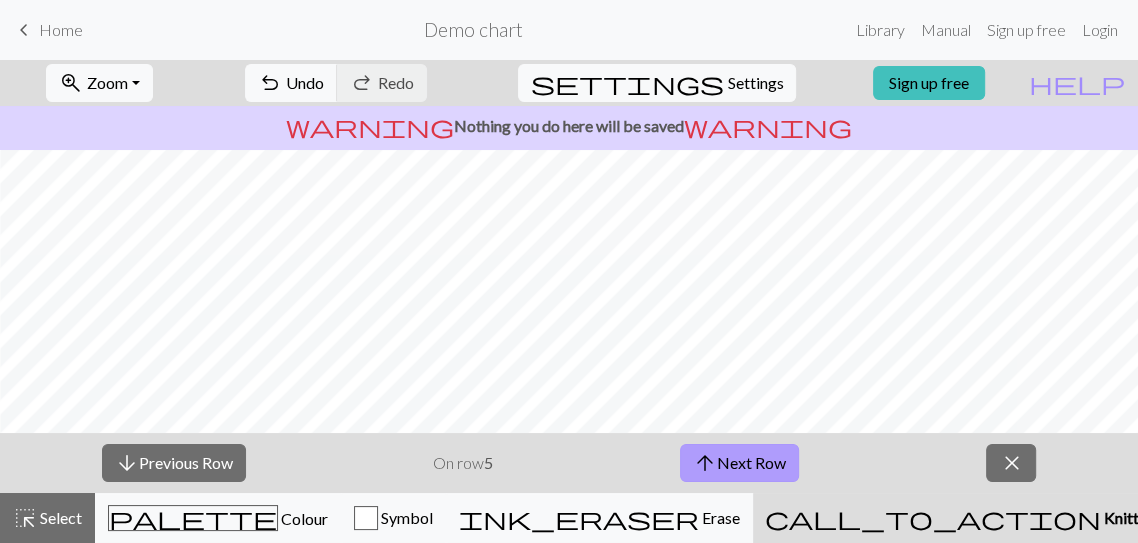 click on "arrow_upward  Next Row" at bounding box center [739, 463] 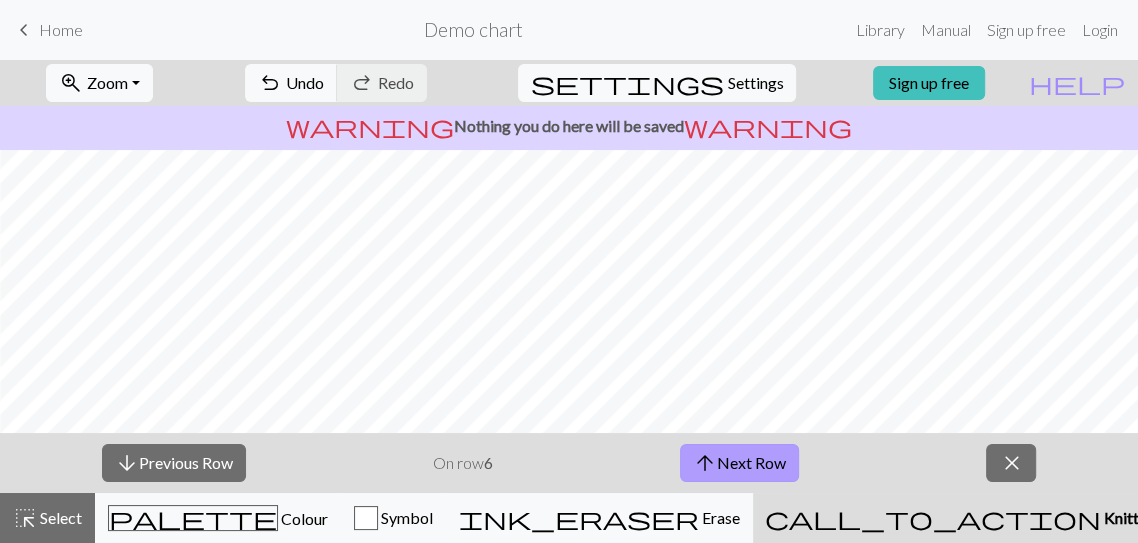 click on "arrow_upward  Next Row" at bounding box center (739, 463) 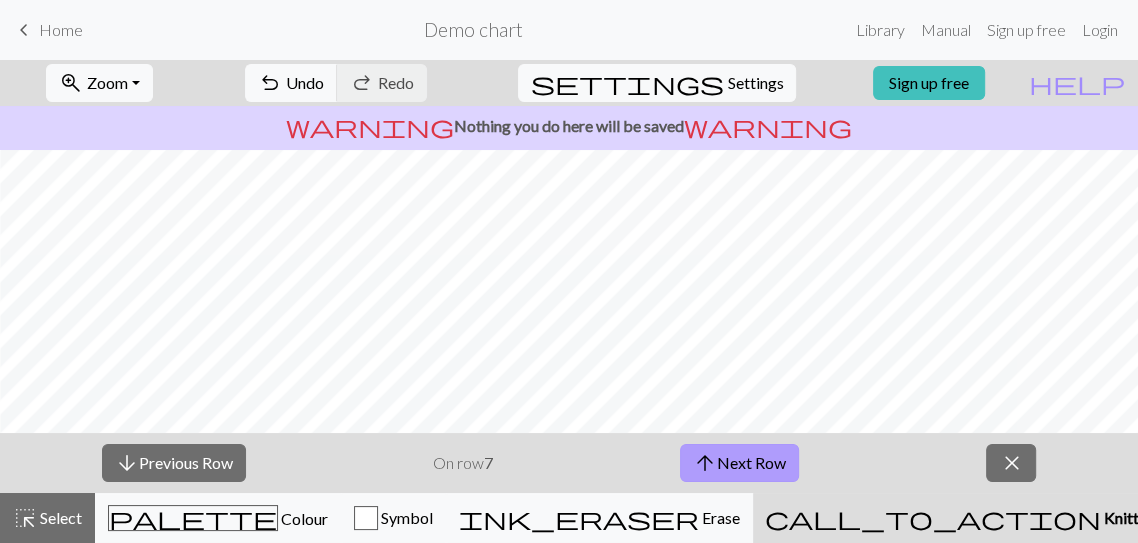 click on "arrow_upward  Next Row" at bounding box center [739, 463] 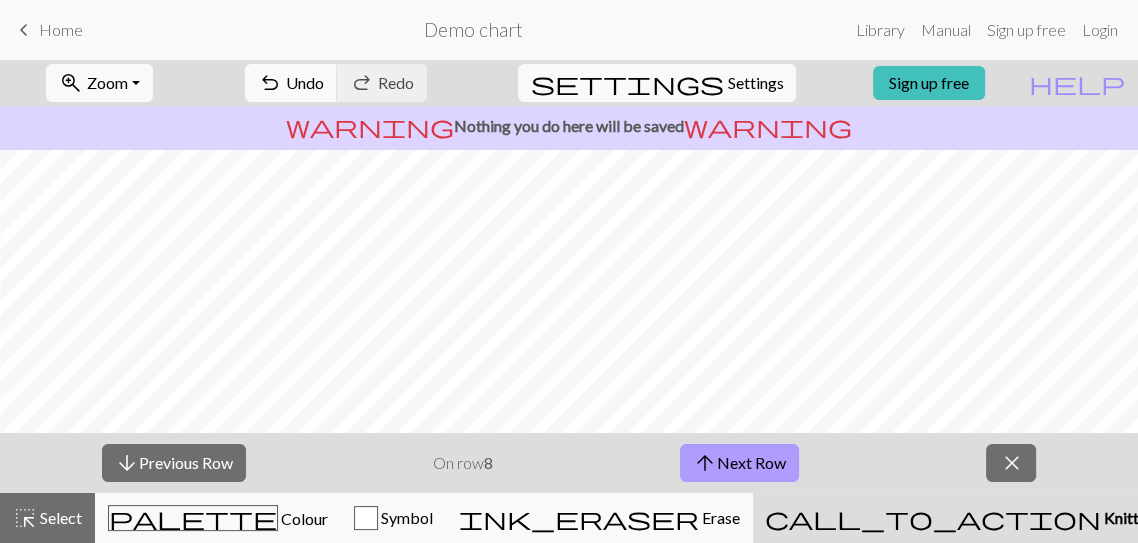 click on "arrow_upward  Next Row" at bounding box center [739, 463] 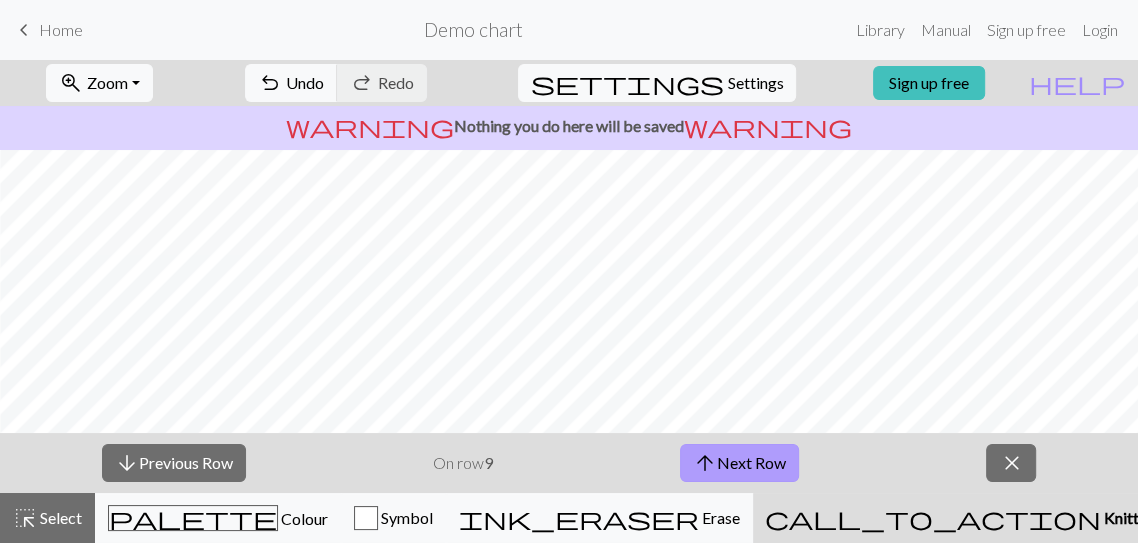 click on "arrow_upward  Next Row" at bounding box center [739, 463] 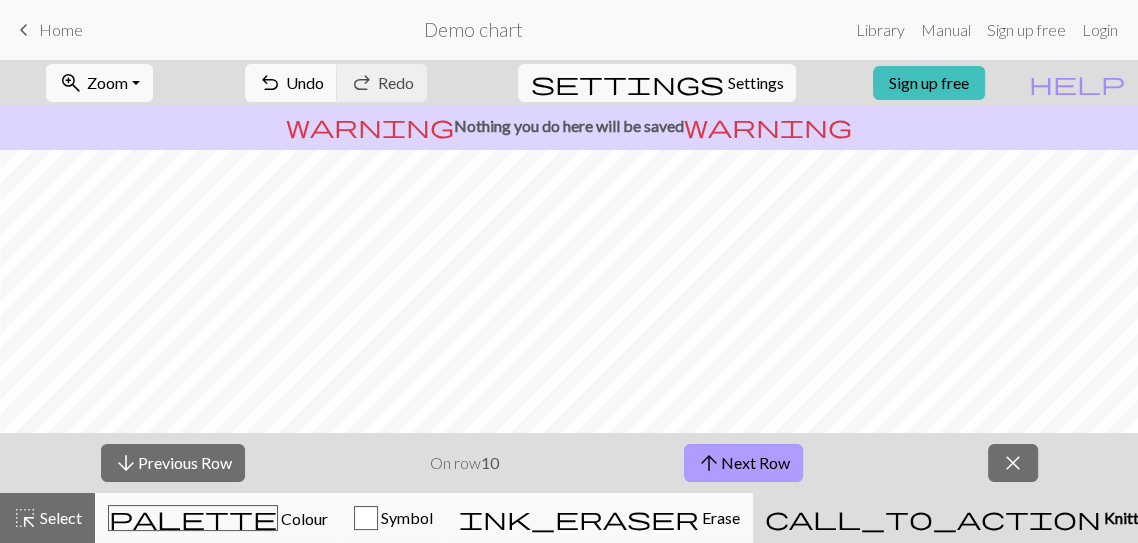click on "arrow_upward  Next Row" at bounding box center [743, 463] 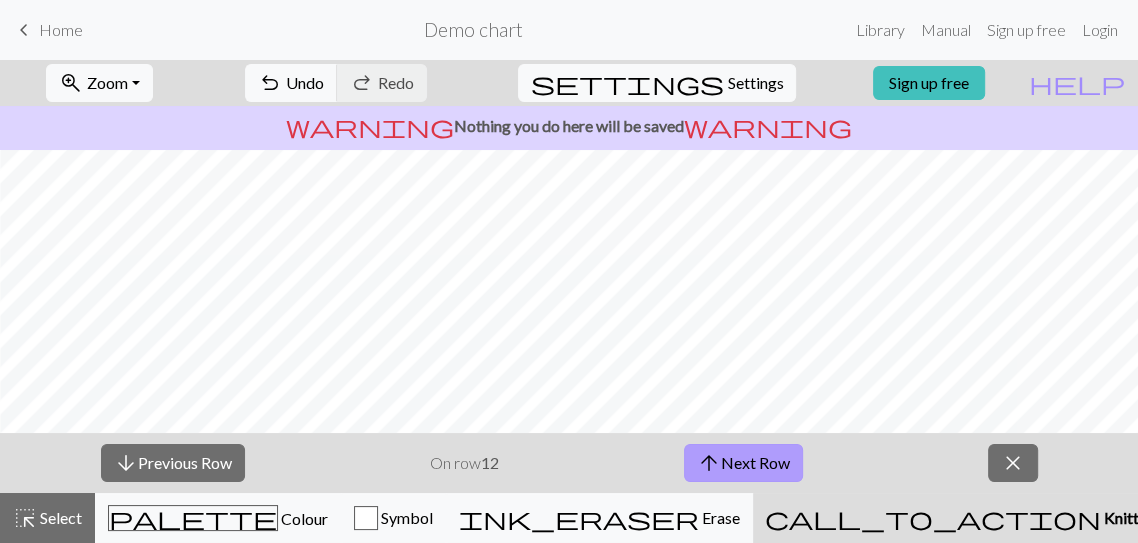 click on "arrow_upward  Next Row" at bounding box center (743, 463) 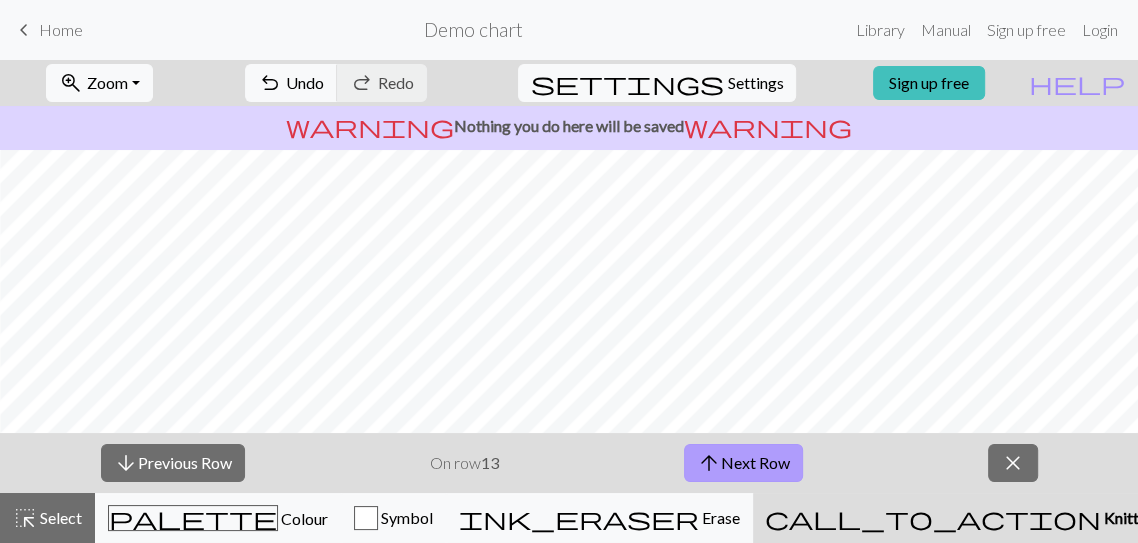 click on "arrow_upward  Next Row" at bounding box center [743, 463] 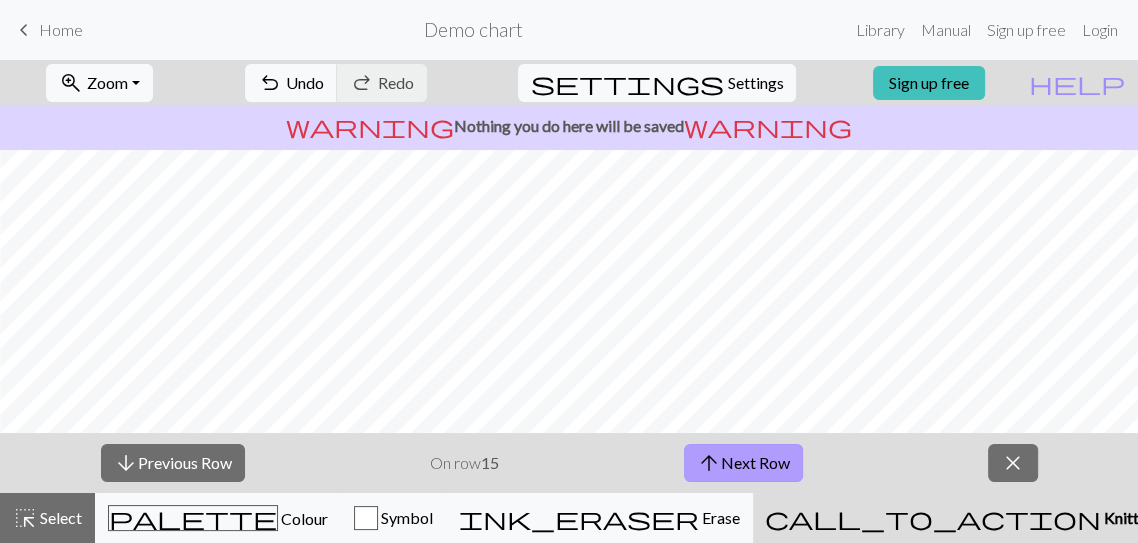 click on "arrow_upward  Next Row" at bounding box center (743, 463) 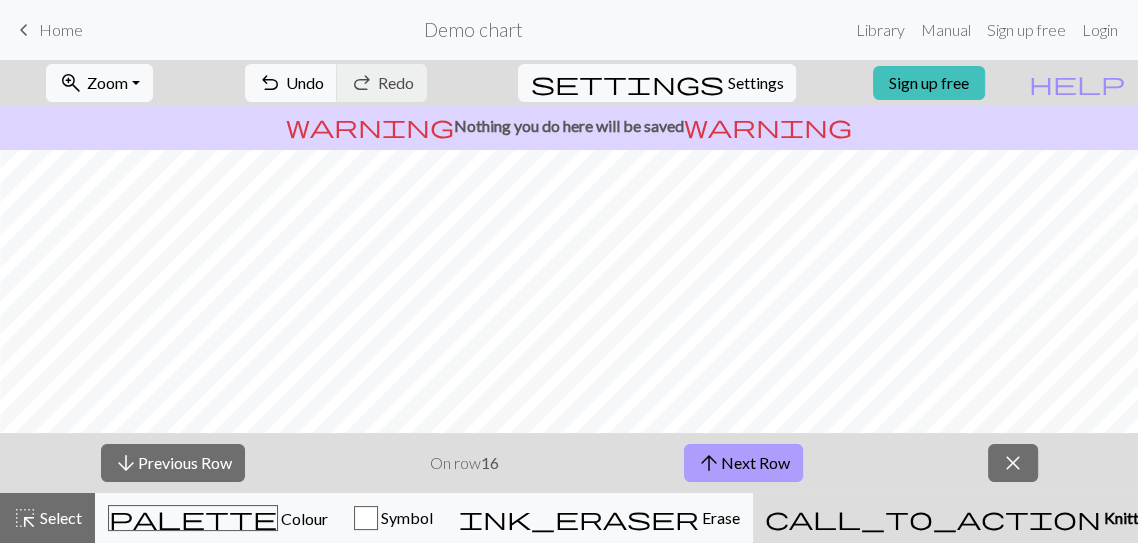 click on "arrow_upward  Next Row" at bounding box center [743, 463] 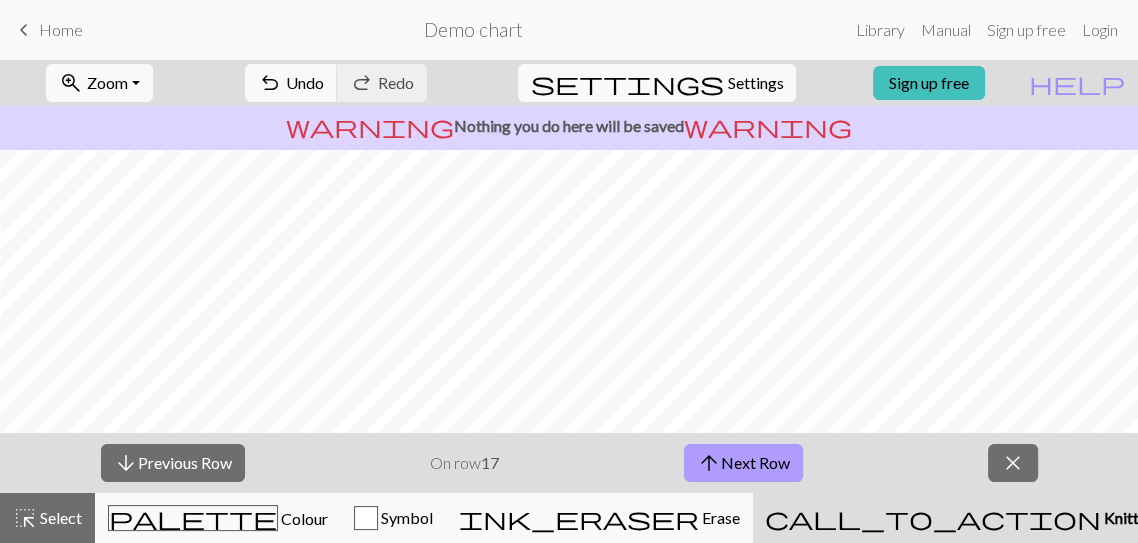 click on "arrow_upward  Next Row" at bounding box center (743, 463) 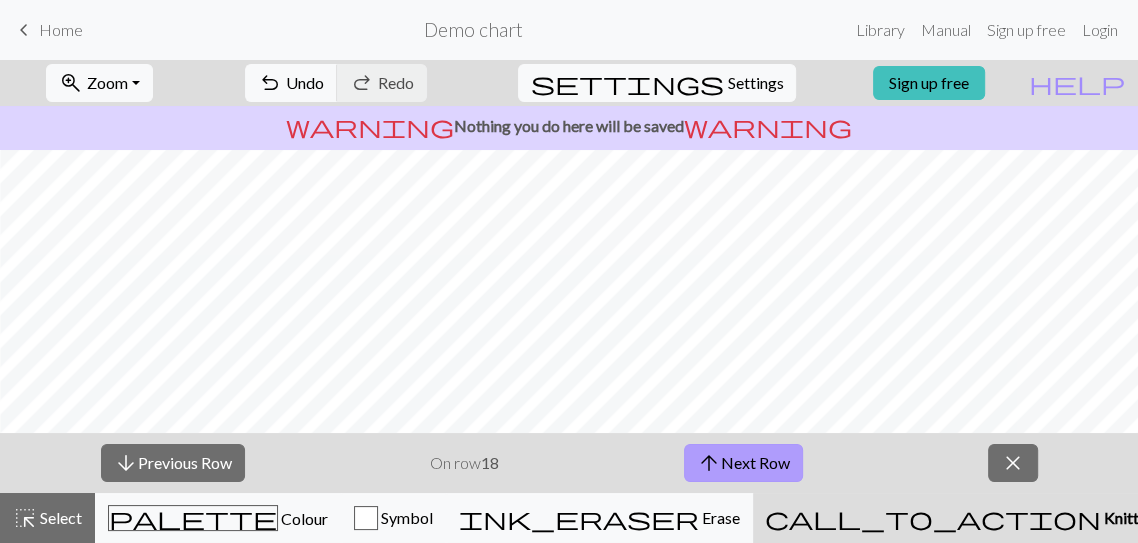 click on "arrow_upward  Next Row" at bounding box center [743, 463] 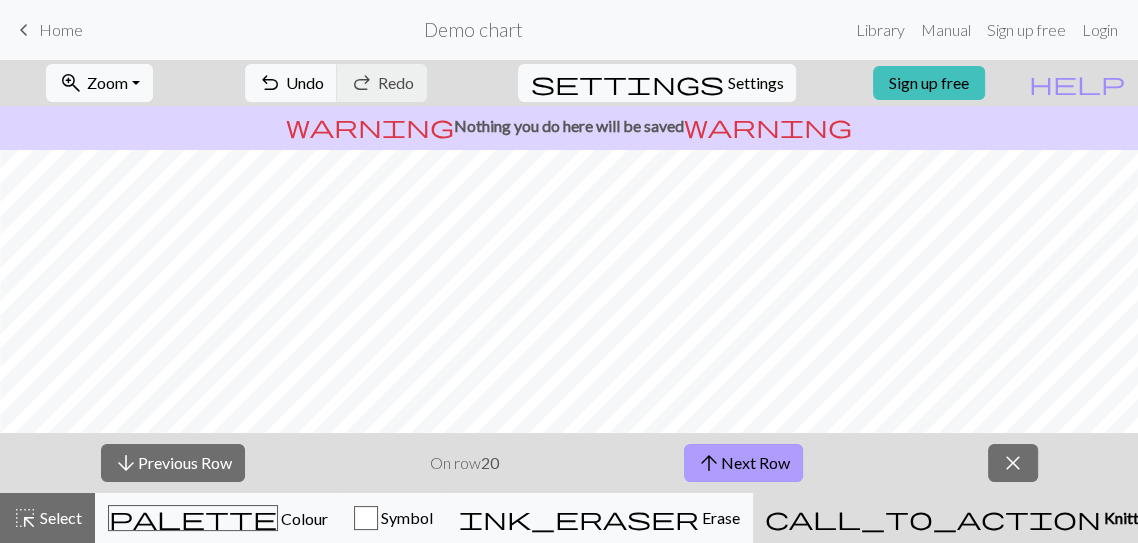 click on "arrow_upward  Next Row" at bounding box center [743, 463] 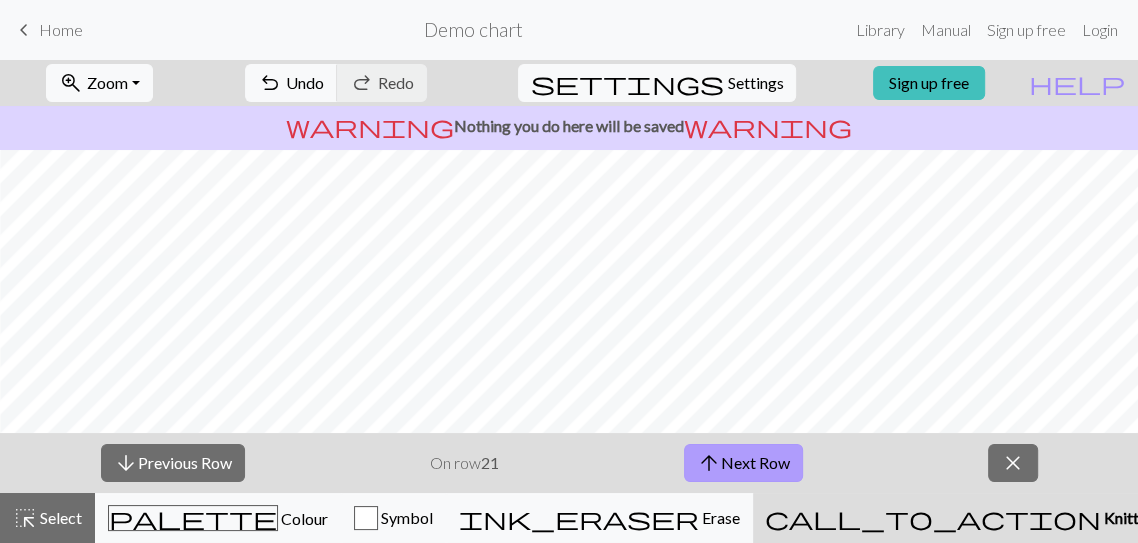 click on "arrow_upward  Next Row" at bounding box center [743, 463] 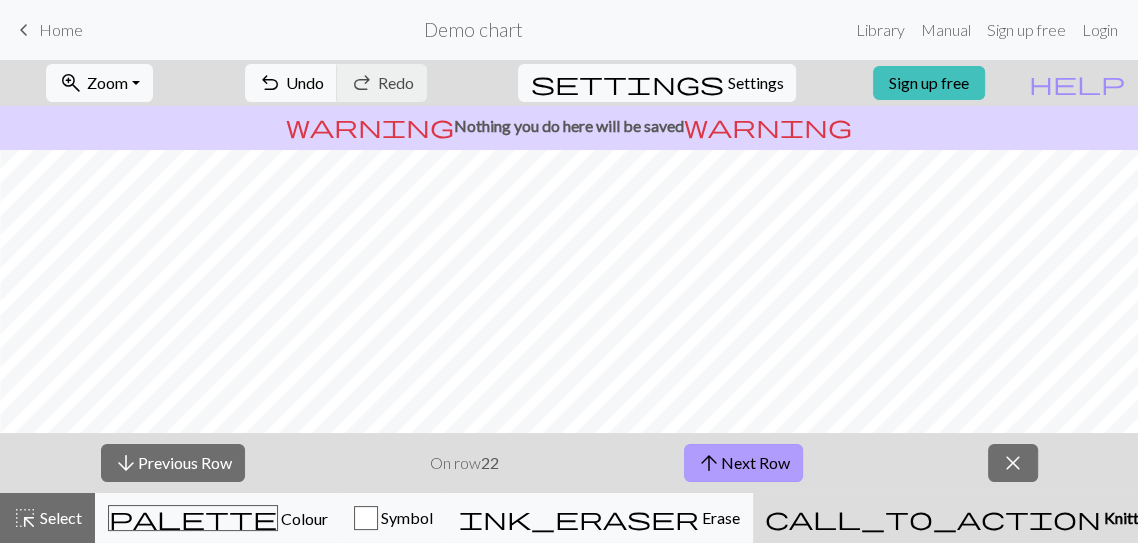 click on "arrow_upward  Next Row" at bounding box center [743, 463] 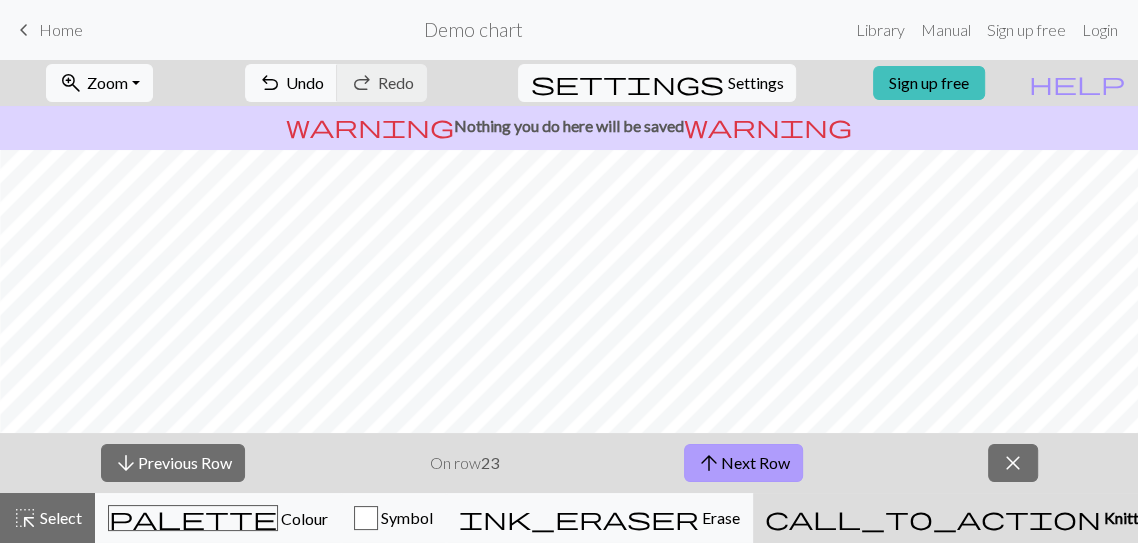 click on "arrow_upward  Next Row" at bounding box center [743, 463] 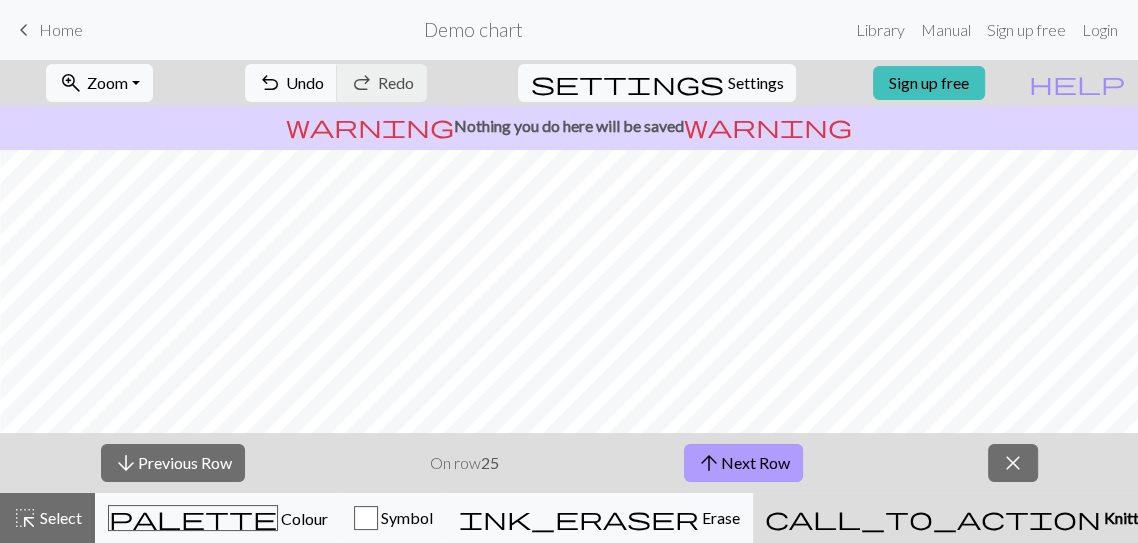 click on "arrow_upward  Next Row" at bounding box center (743, 463) 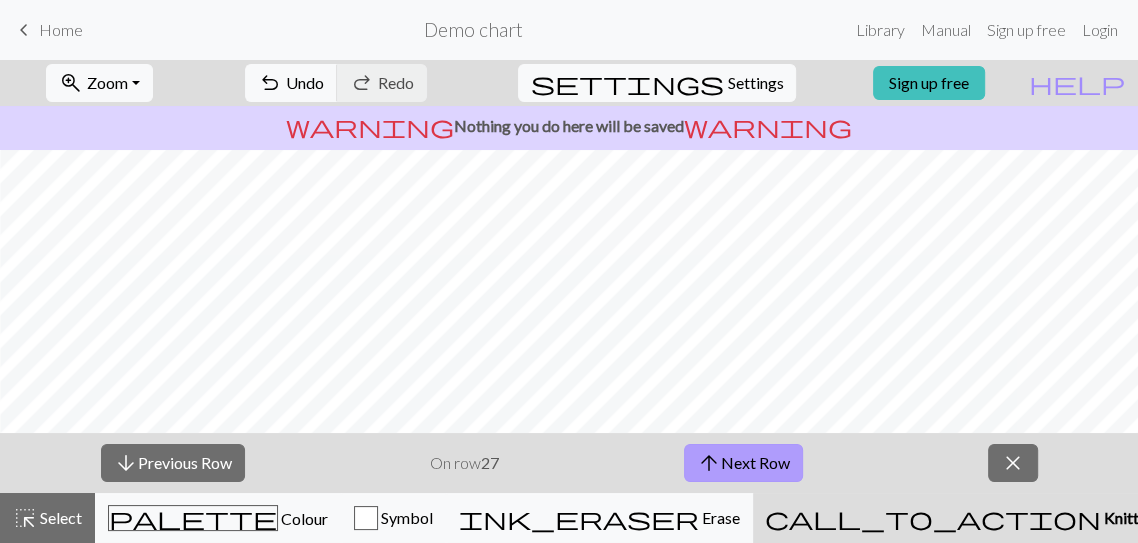 click on "arrow_upward  Next Row" at bounding box center [743, 463] 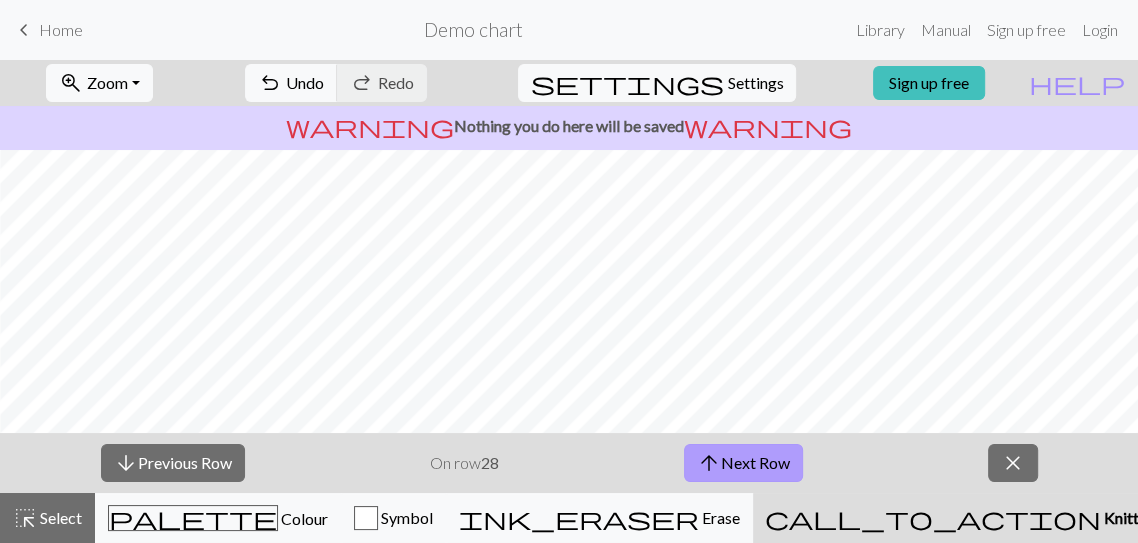 click on "arrow_upward  Next Row" at bounding box center (743, 463) 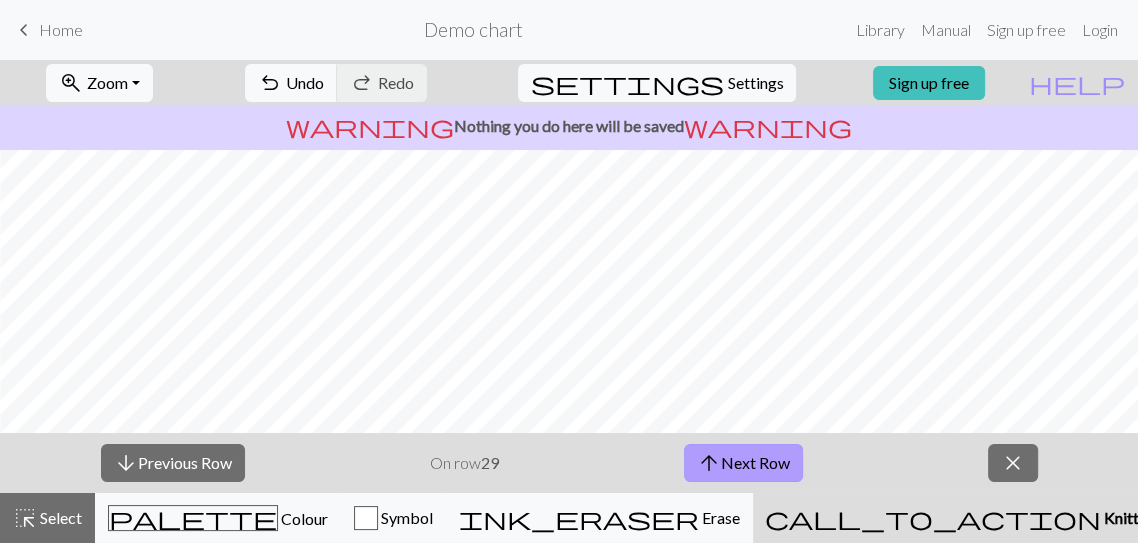 click on "arrow_upward  Next Row" at bounding box center (743, 463) 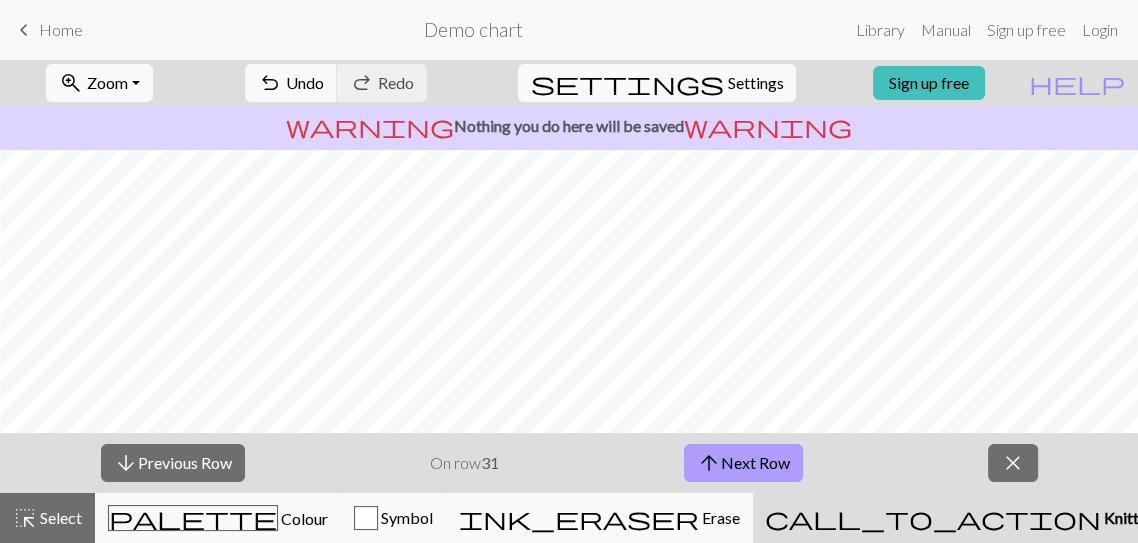 click on "arrow_upward  Next Row" at bounding box center [743, 463] 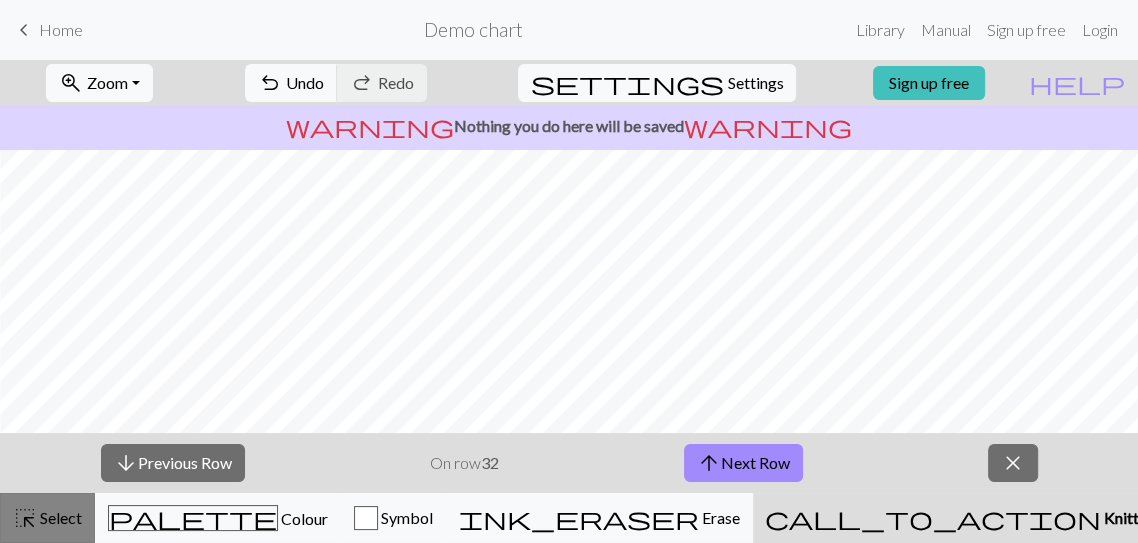 click on "Select" at bounding box center (59, 517) 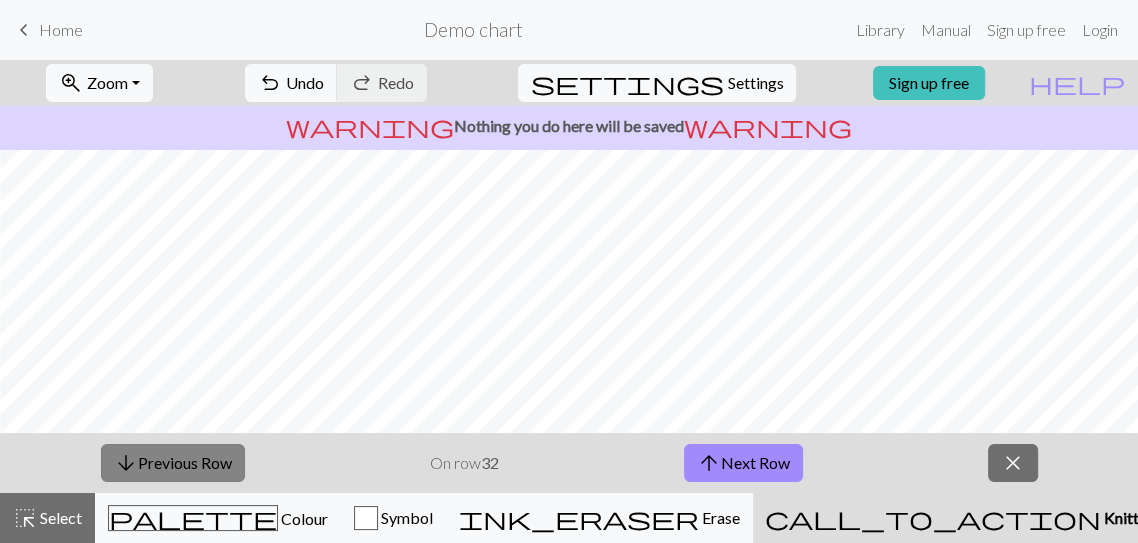 click on "arrow_downward Previous Row" at bounding box center [173, 463] 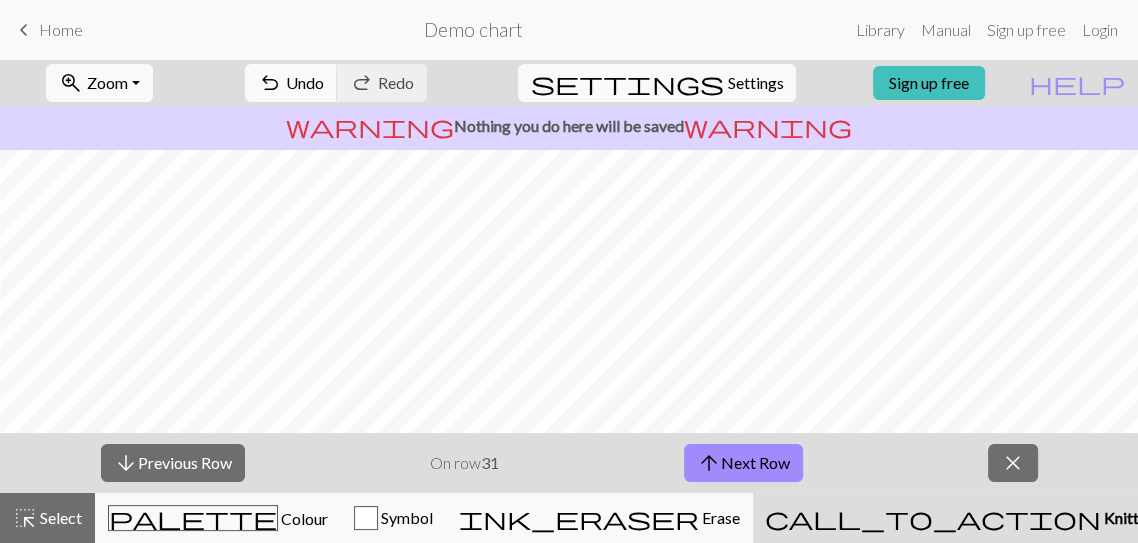 click on "On row  31" at bounding box center (464, 463) 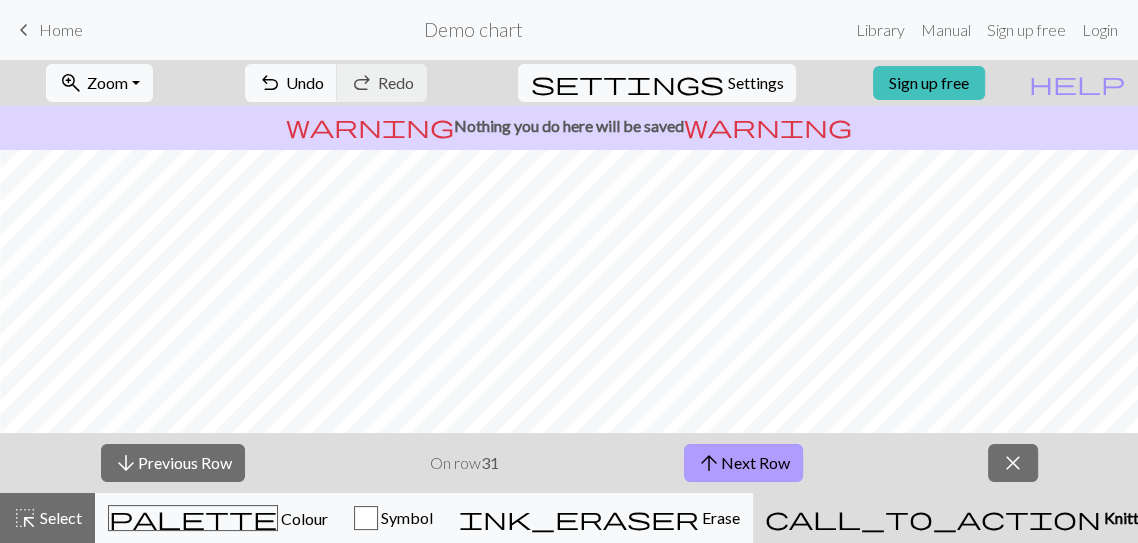 click on "arrow_upward  Next Row" at bounding box center [743, 463] 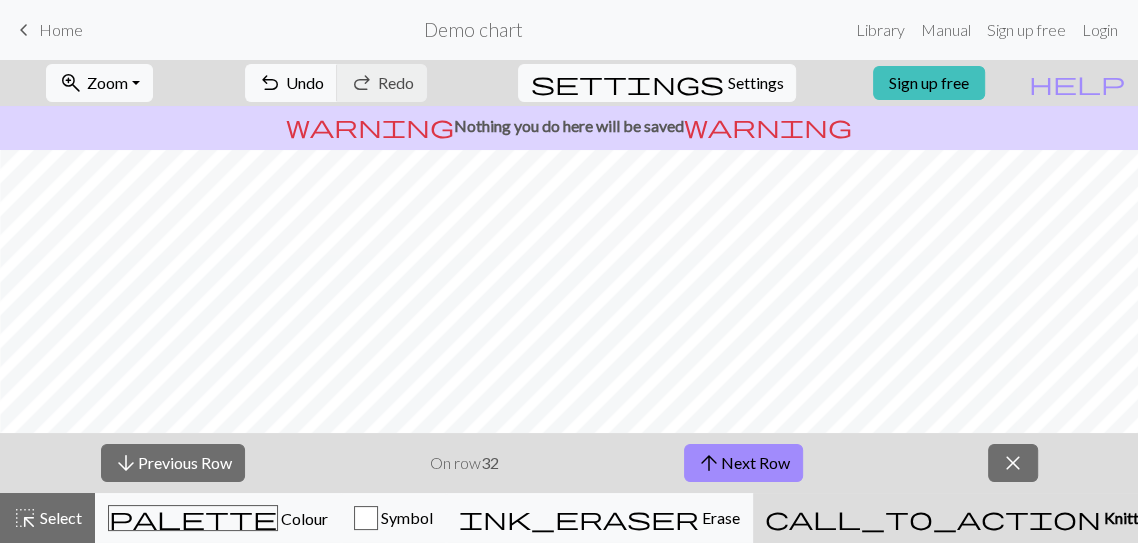 click on "call_to_action   Knitting mode   Knitting mode" at bounding box center (983, 518) 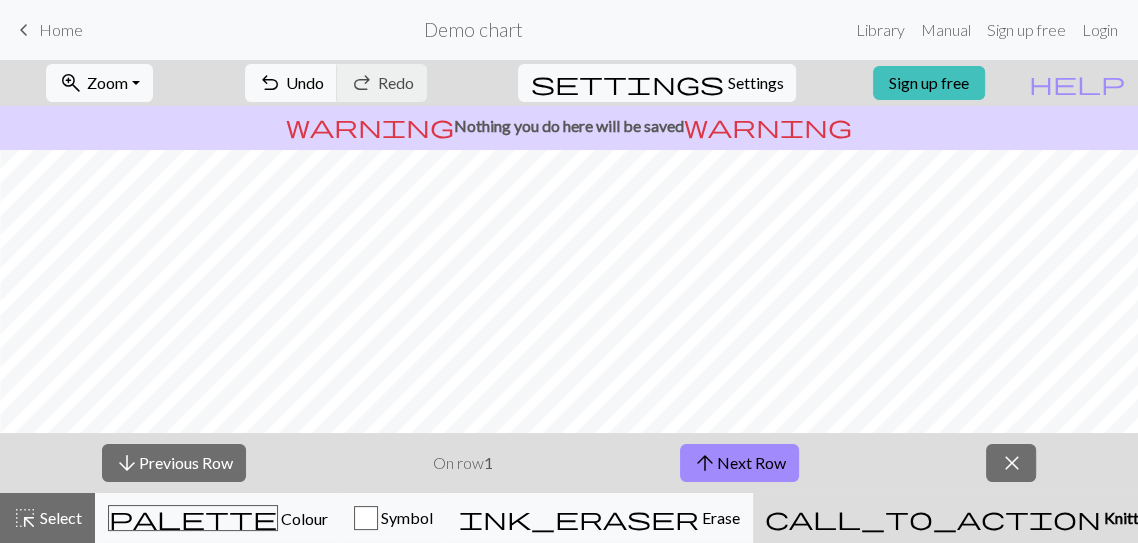 click on "call_to_action" at bounding box center (933, 518) 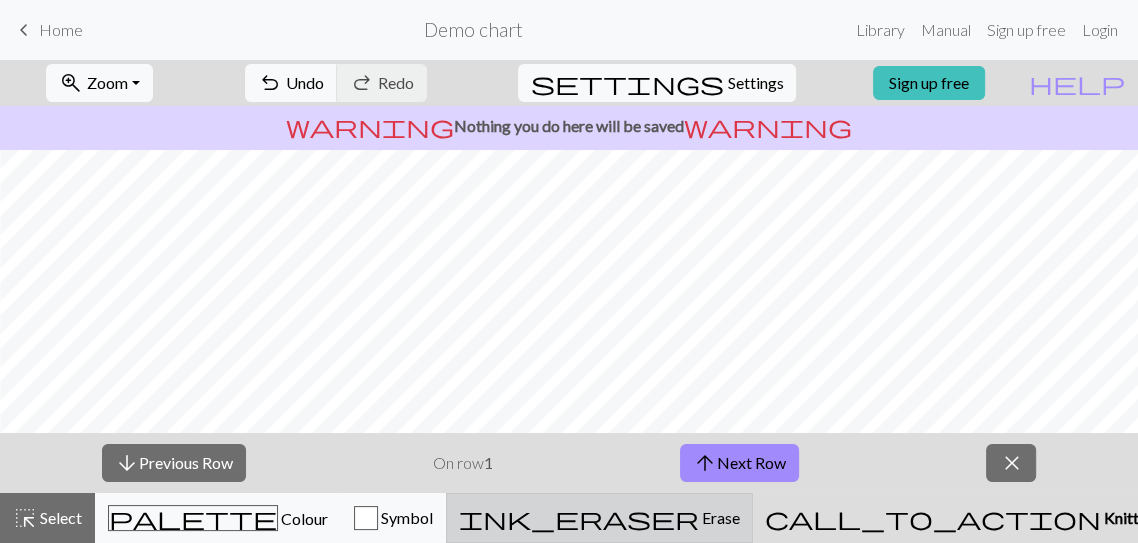 click on "Erase" at bounding box center (719, 517) 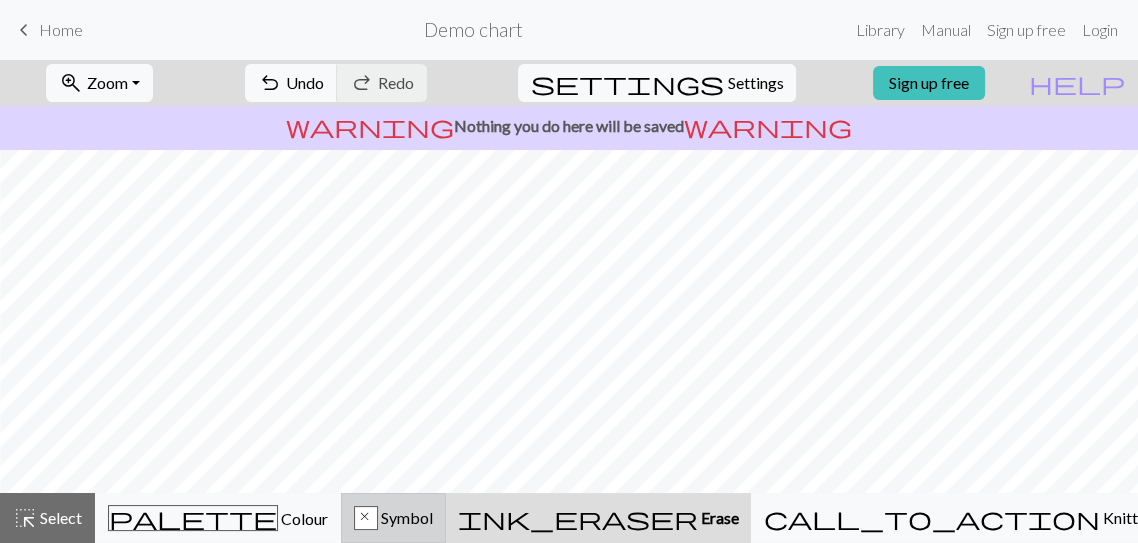 click on "x   Symbol" at bounding box center (393, 518) 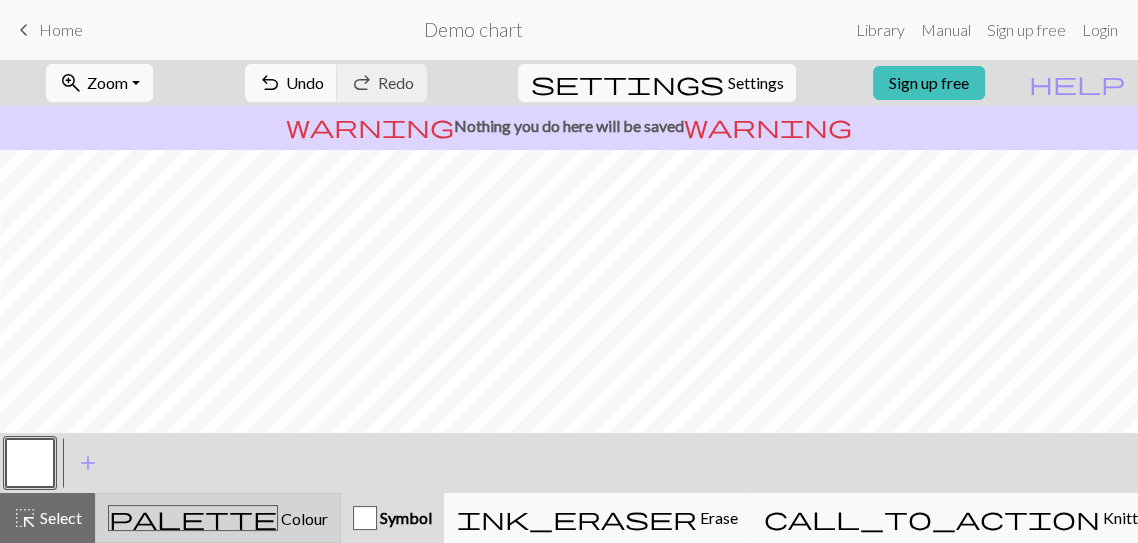 click on "palette   Colour   Colour" at bounding box center (218, 518) 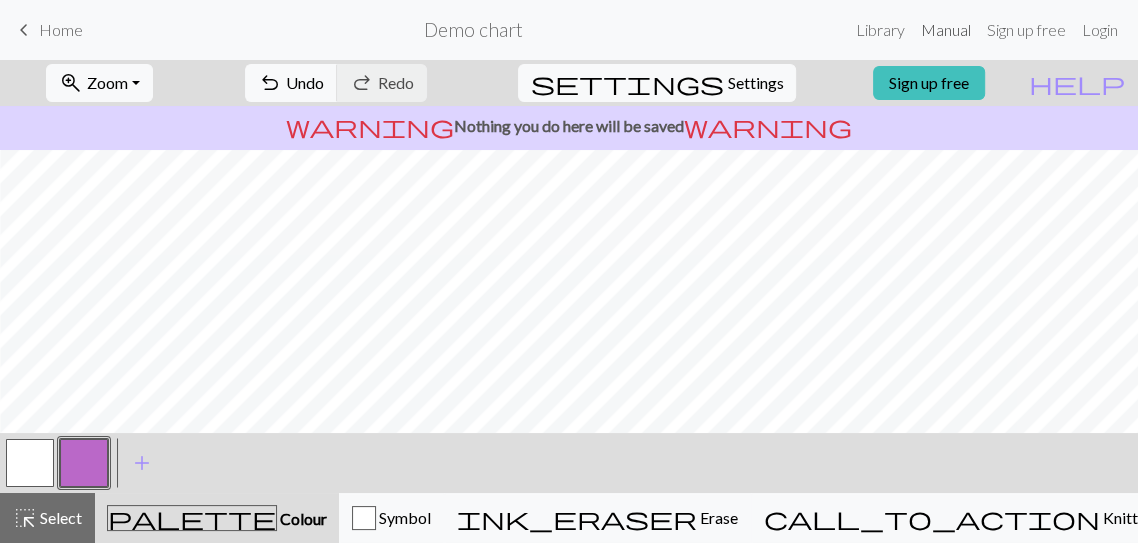 click on "Manual" at bounding box center (946, 30) 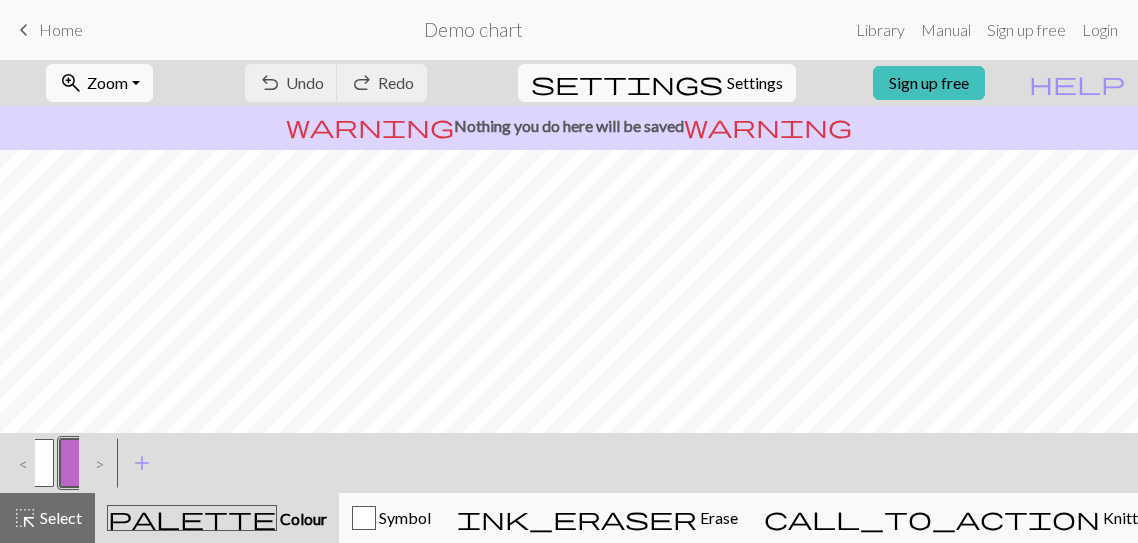 scroll, scrollTop: 0, scrollLeft: 0, axis: both 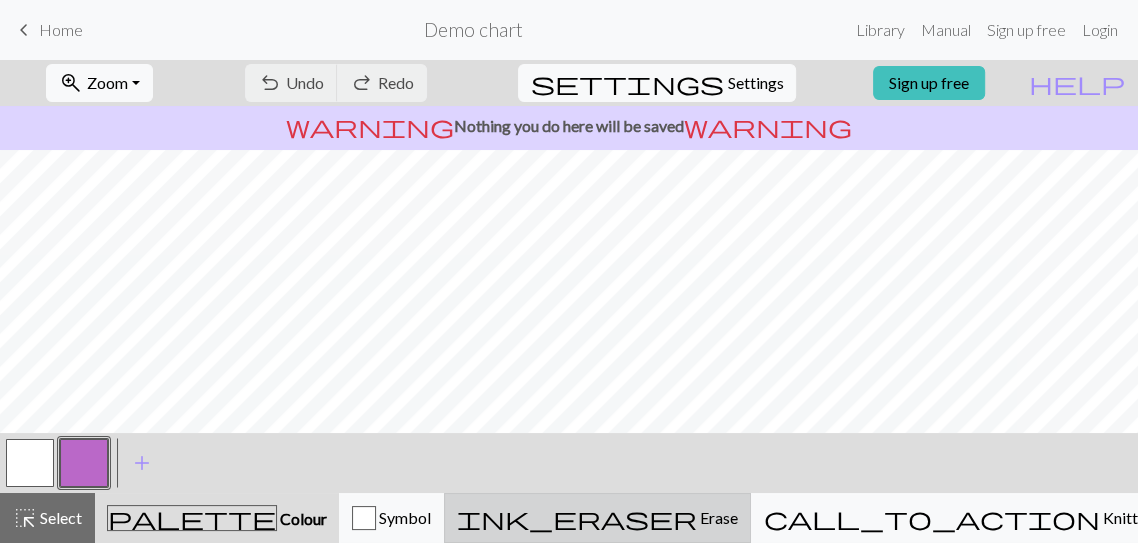 click on "Erase" at bounding box center [717, 517] 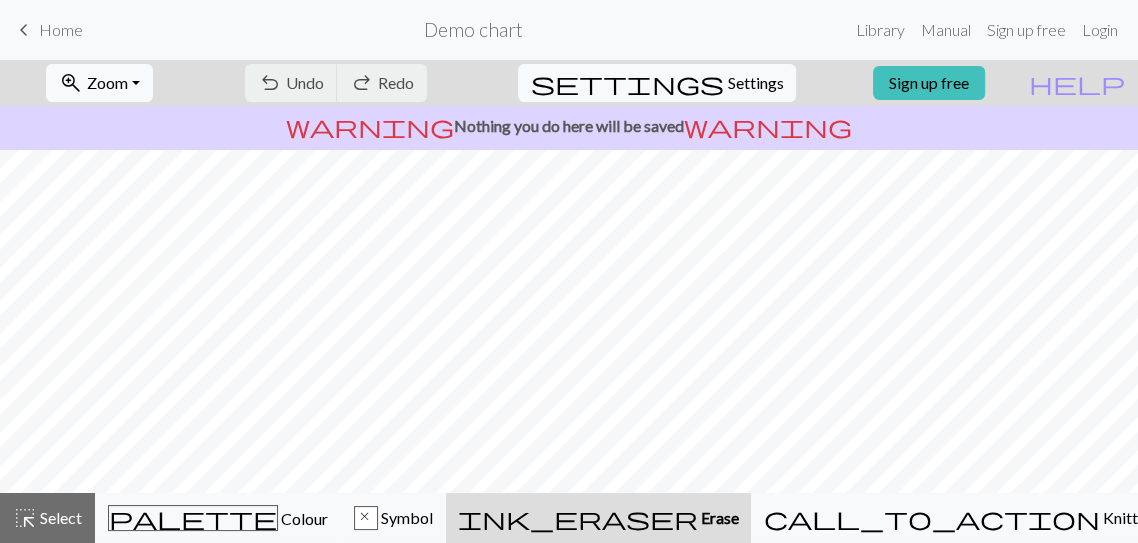 click on "keyboard_arrow_left" at bounding box center [24, 30] 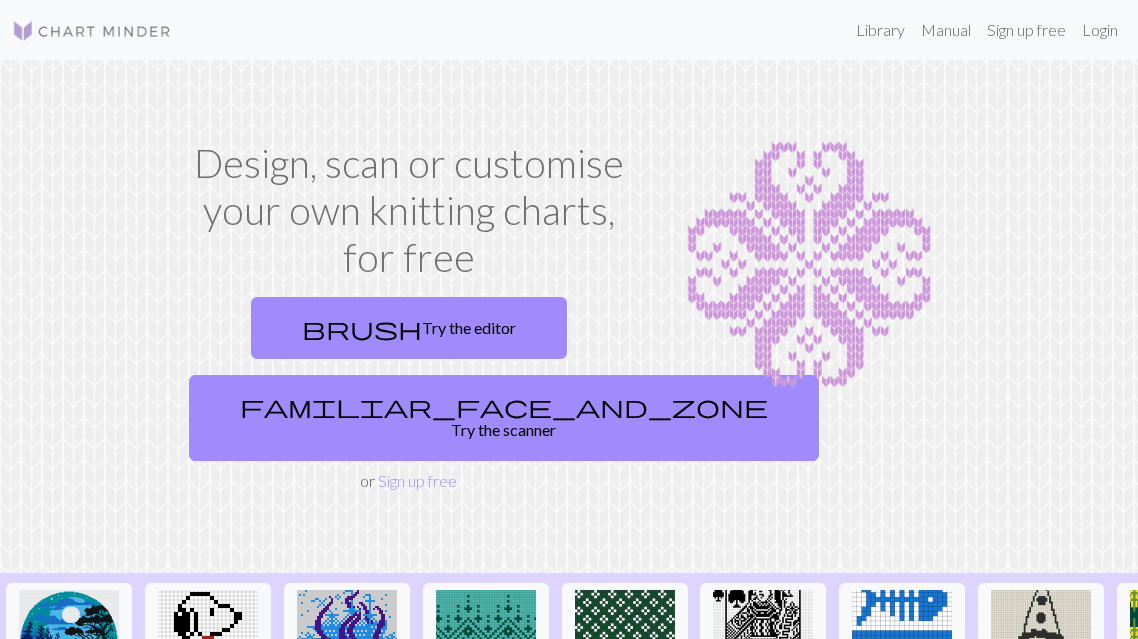 scroll, scrollTop: 0, scrollLeft: 0, axis: both 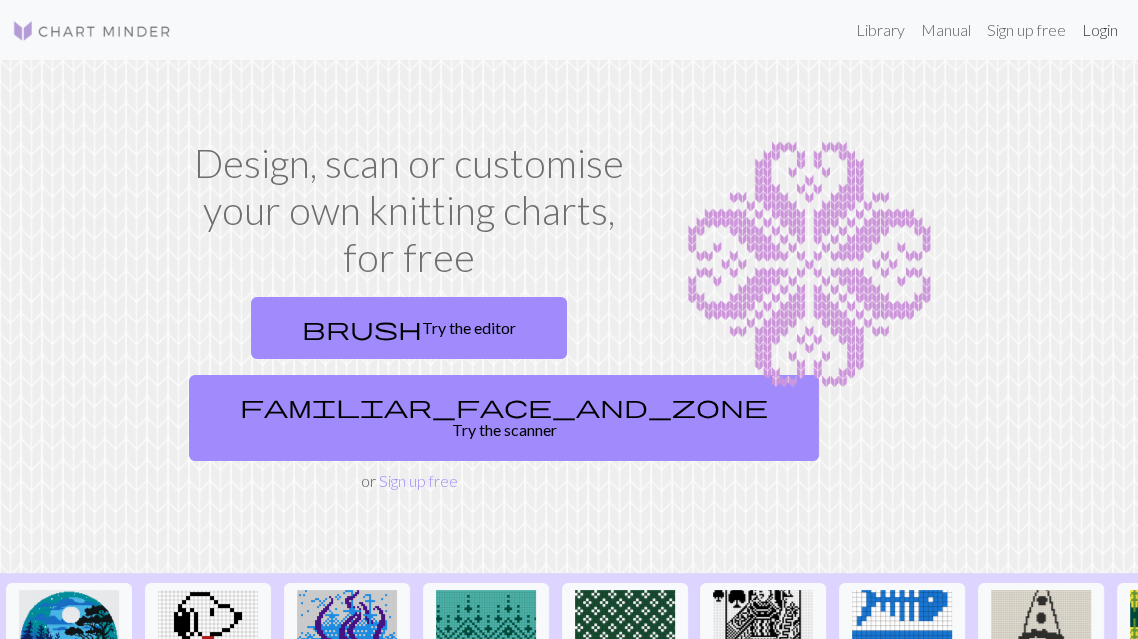 click on "Login" at bounding box center (1100, 30) 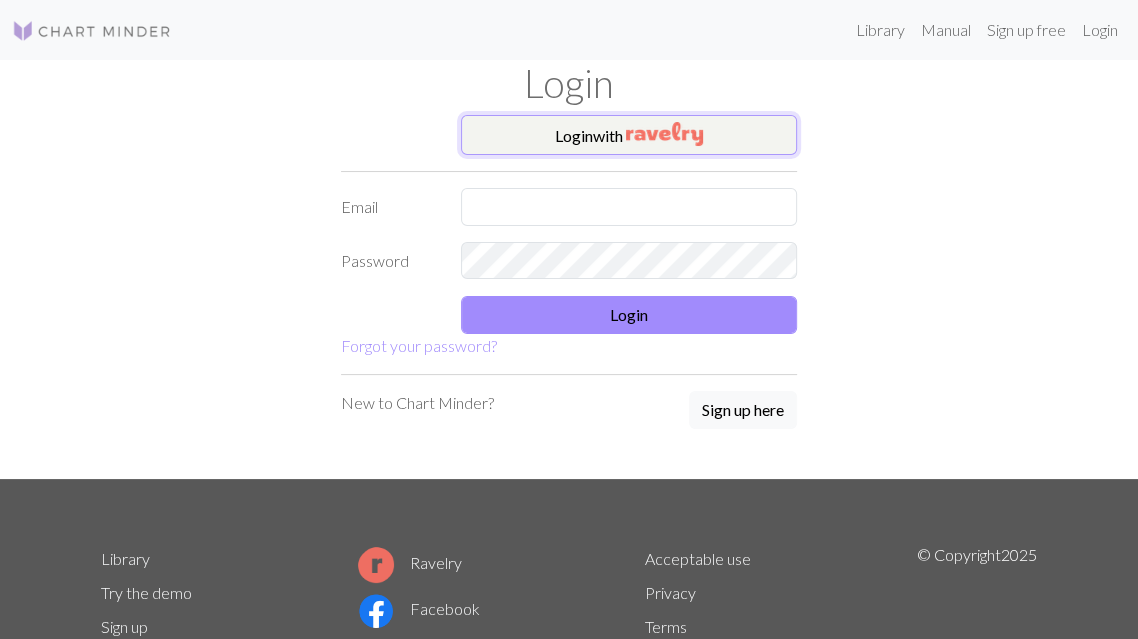 click on "Login  with" at bounding box center (629, 135) 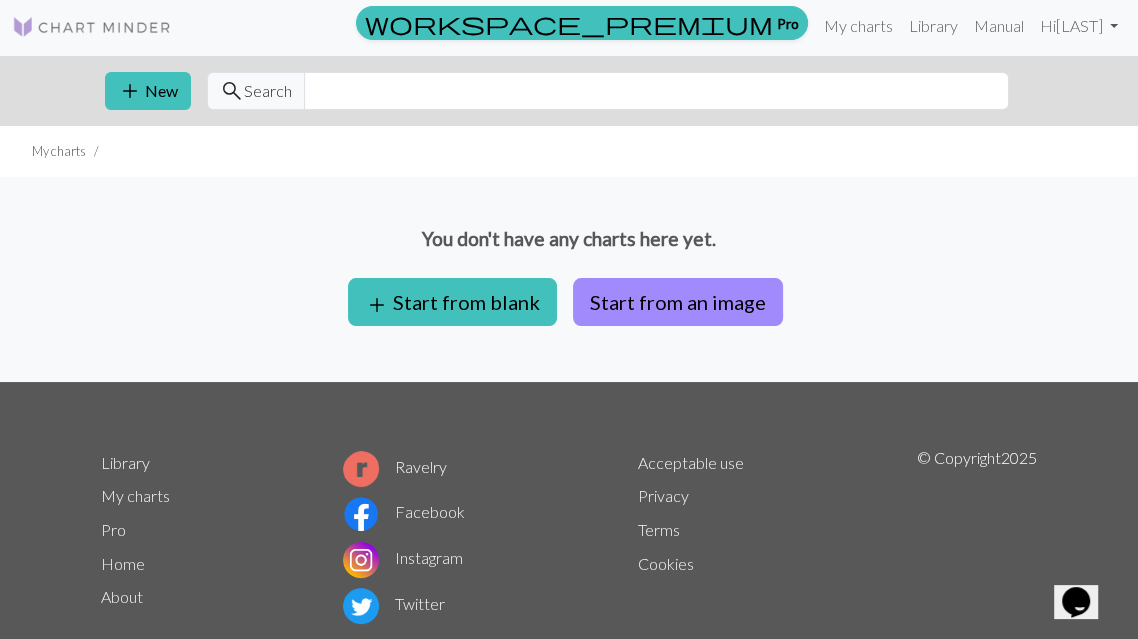 scroll, scrollTop: 0, scrollLeft: 0, axis: both 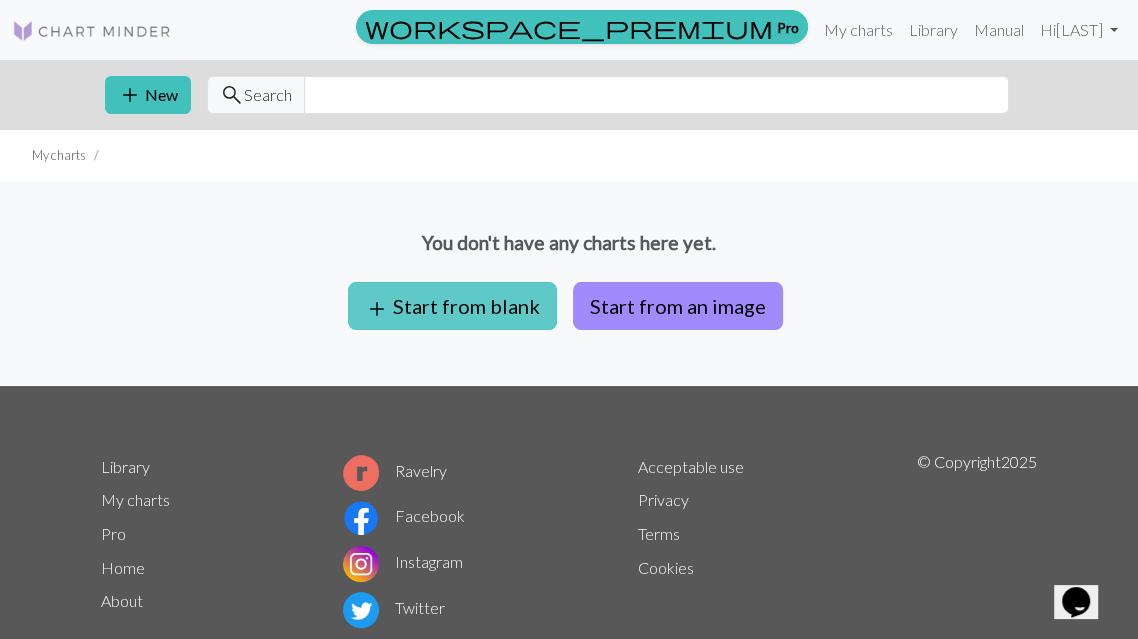 click on "add   Start from blank" at bounding box center [452, 306] 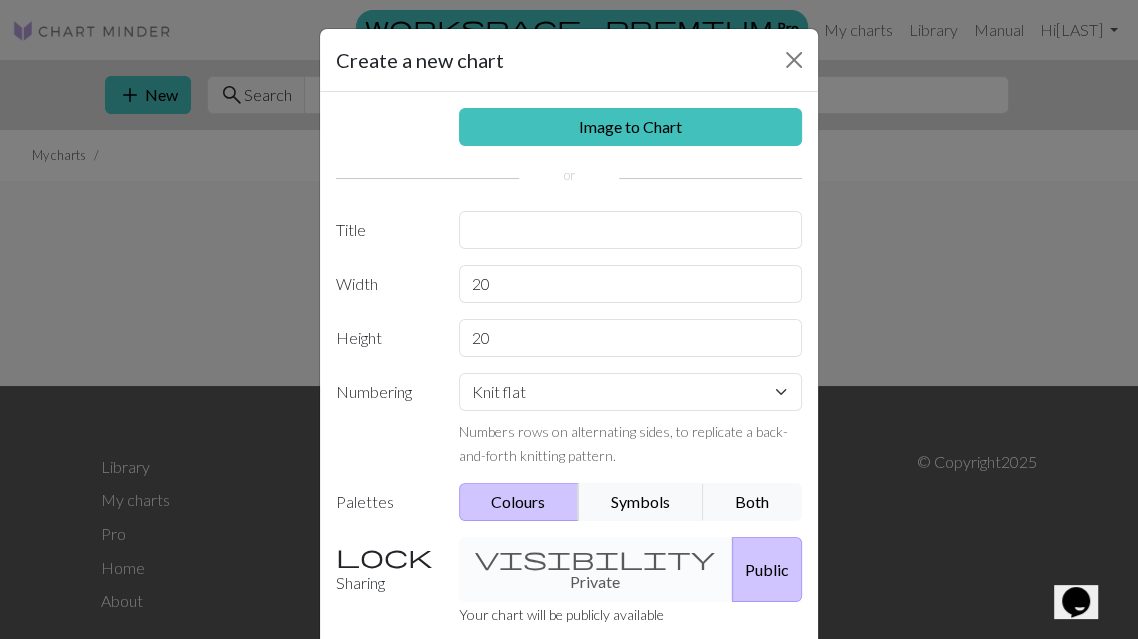 click on "visibility  Private Public" at bounding box center (631, 569) 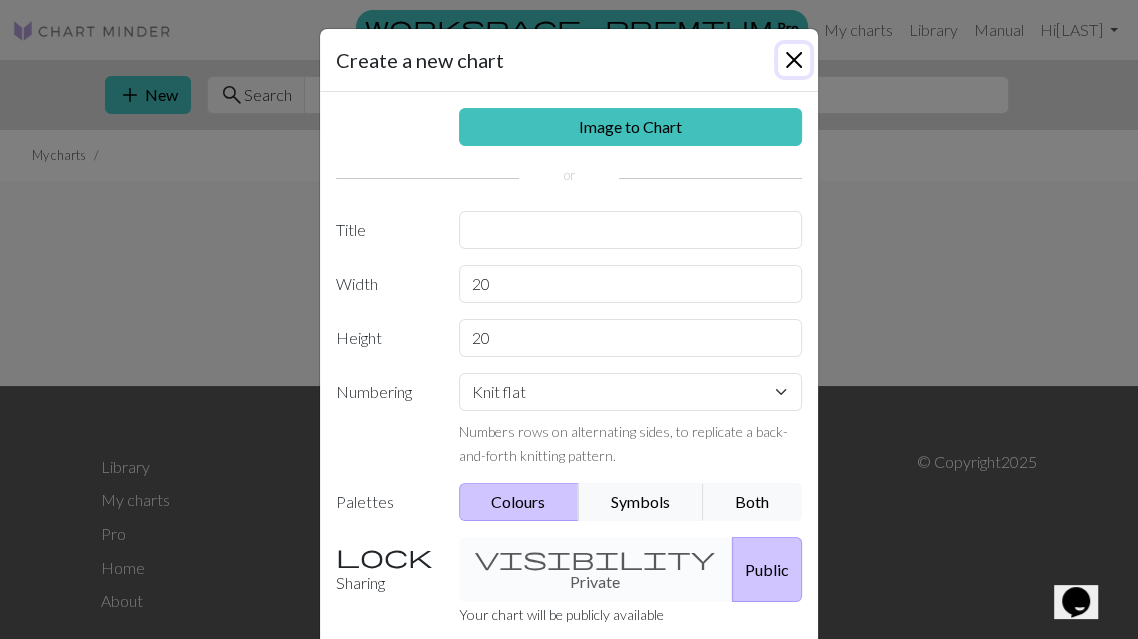 click at bounding box center [794, 60] 